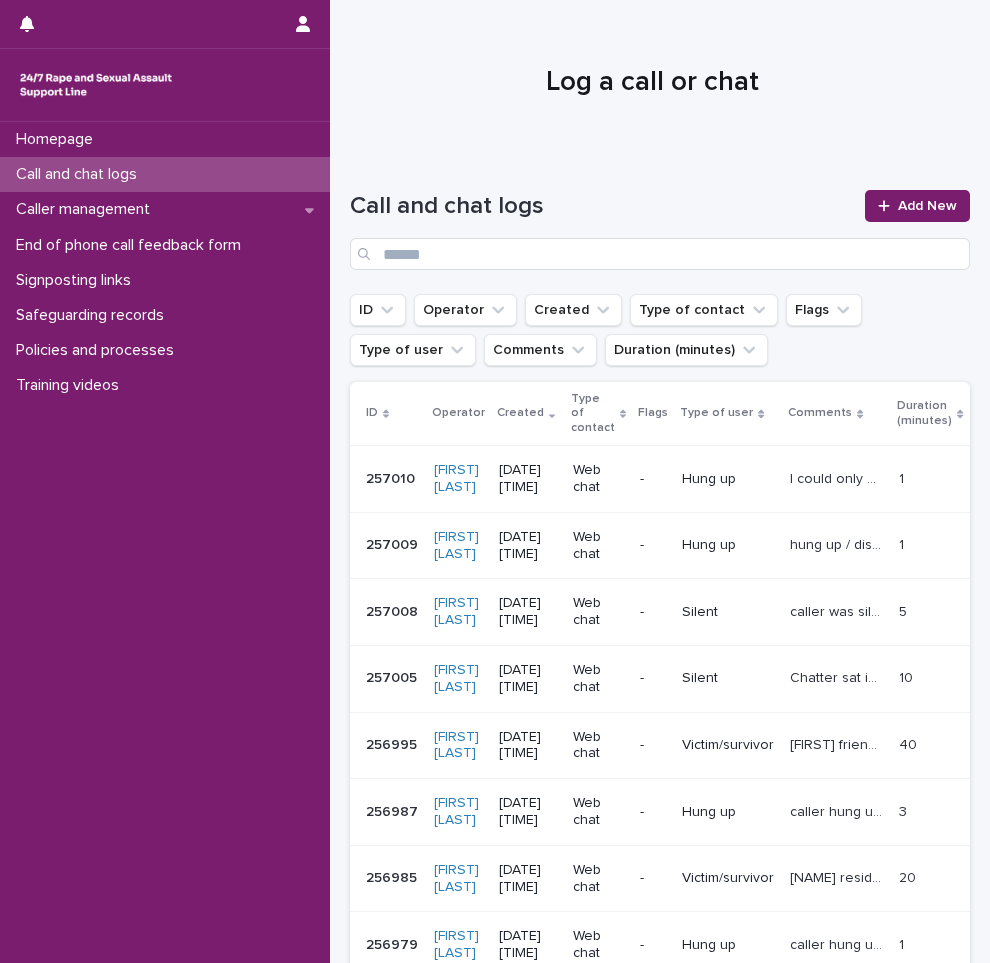 scroll, scrollTop: 0, scrollLeft: 0, axis: both 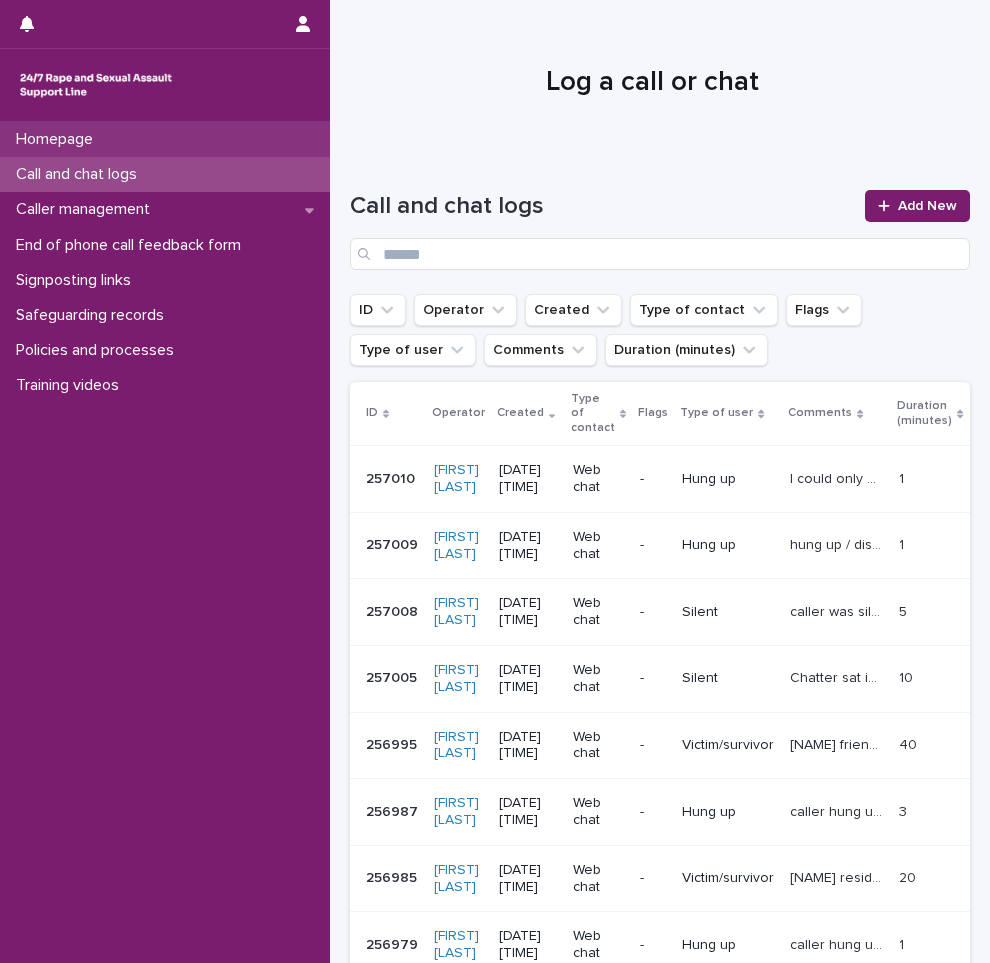 click on "Homepage" at bounding box center [58, 139] 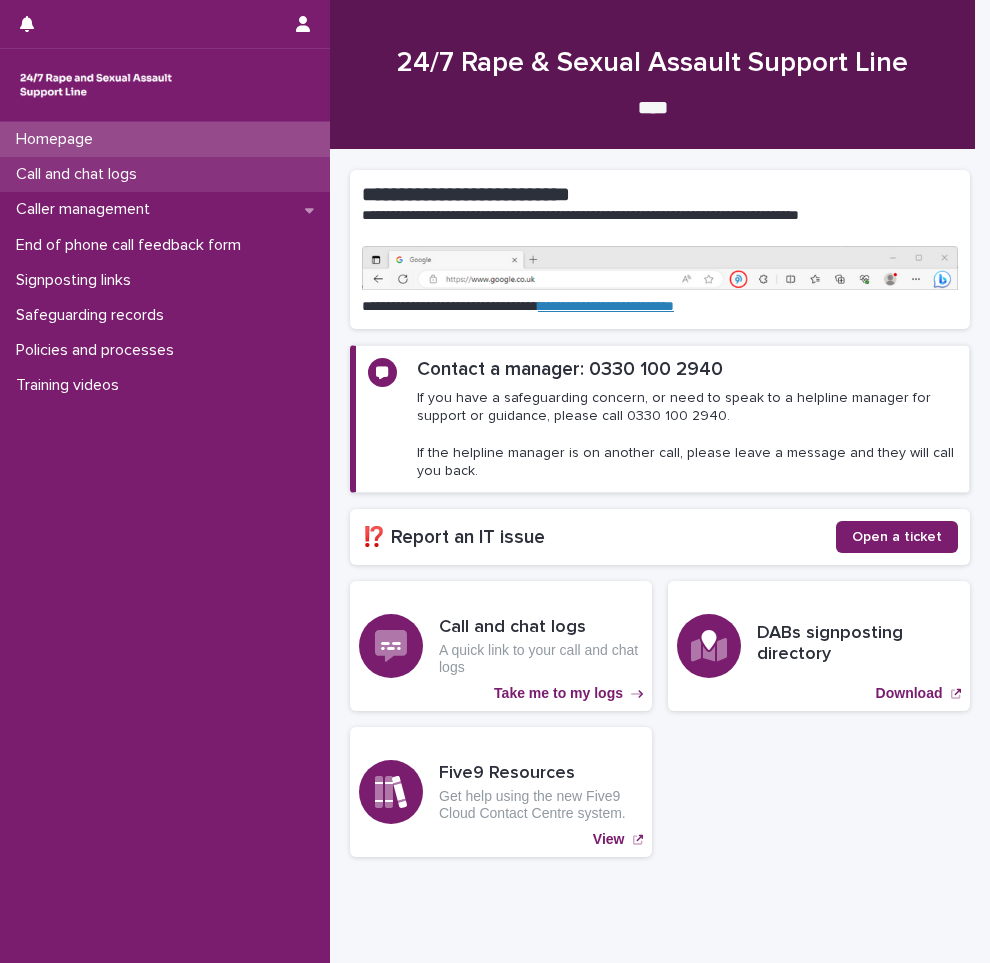 click on "Call and chat logs" at bounding box center [80, 174] 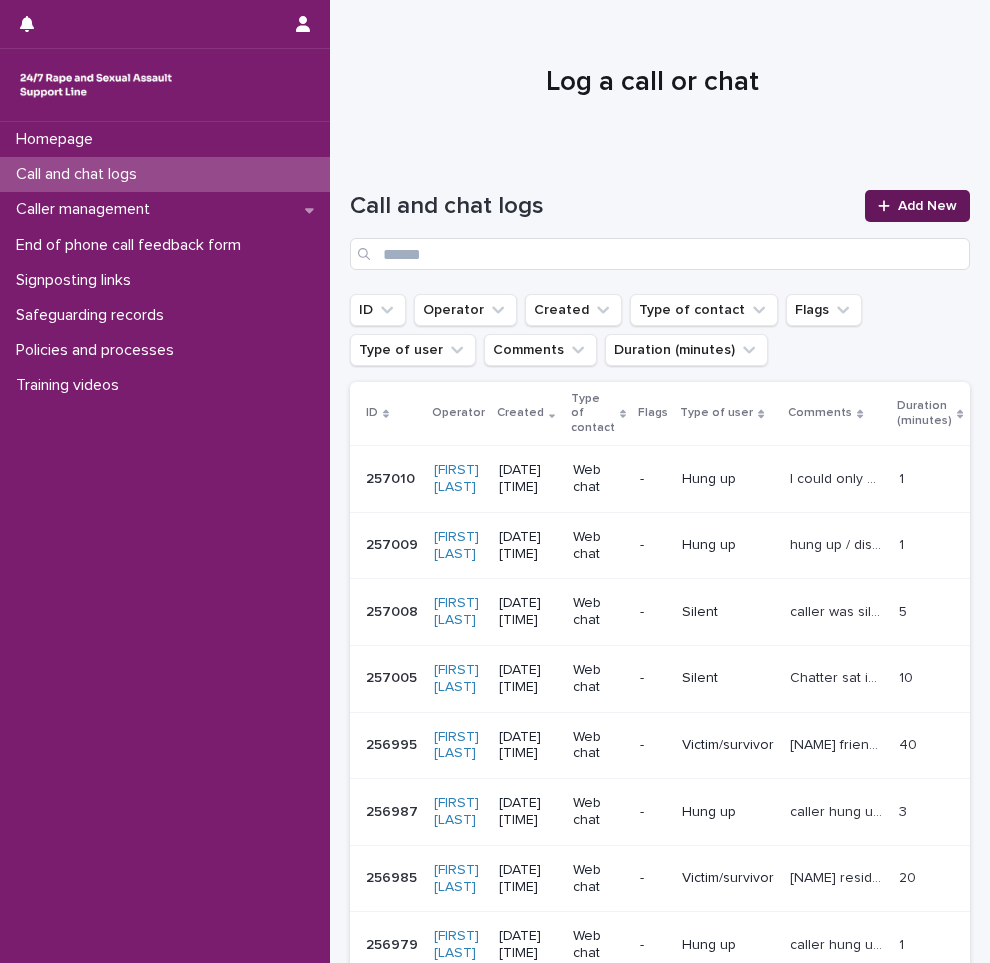 click on "Add New" at bounding box center [917, 206] 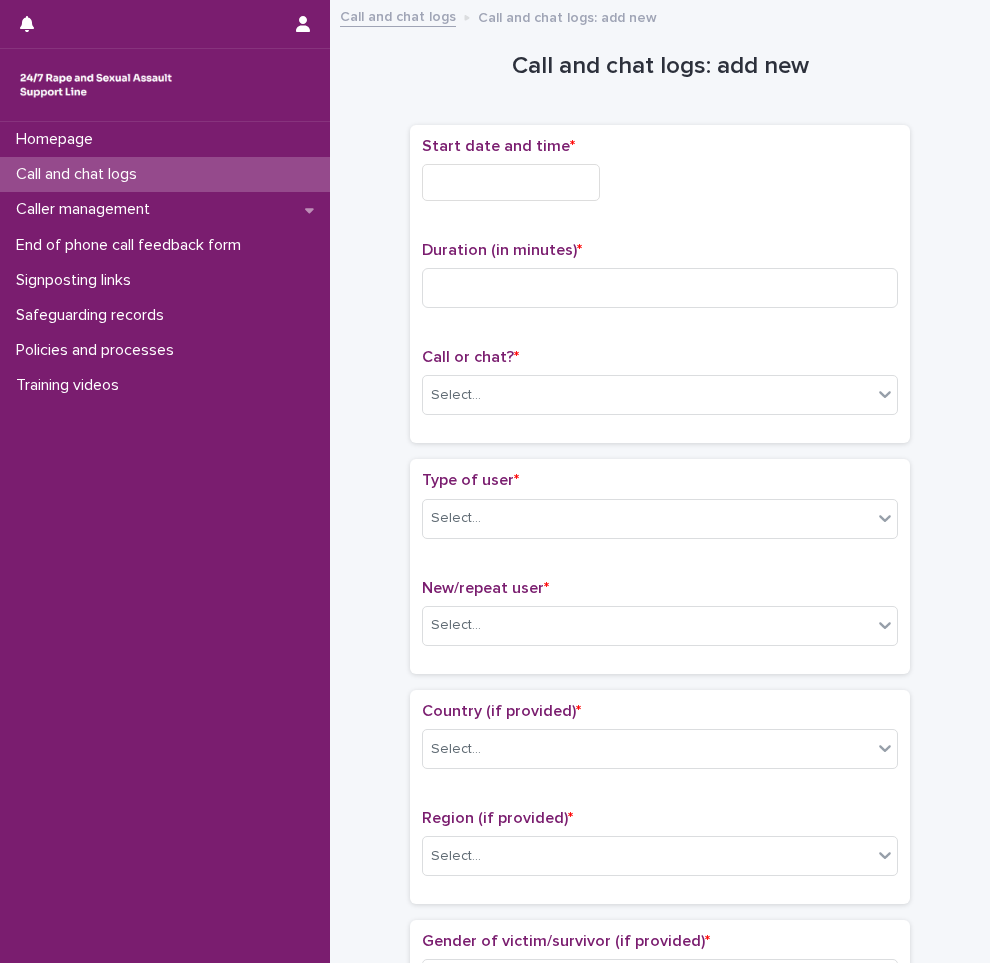 click at bounding box center (511, 182) 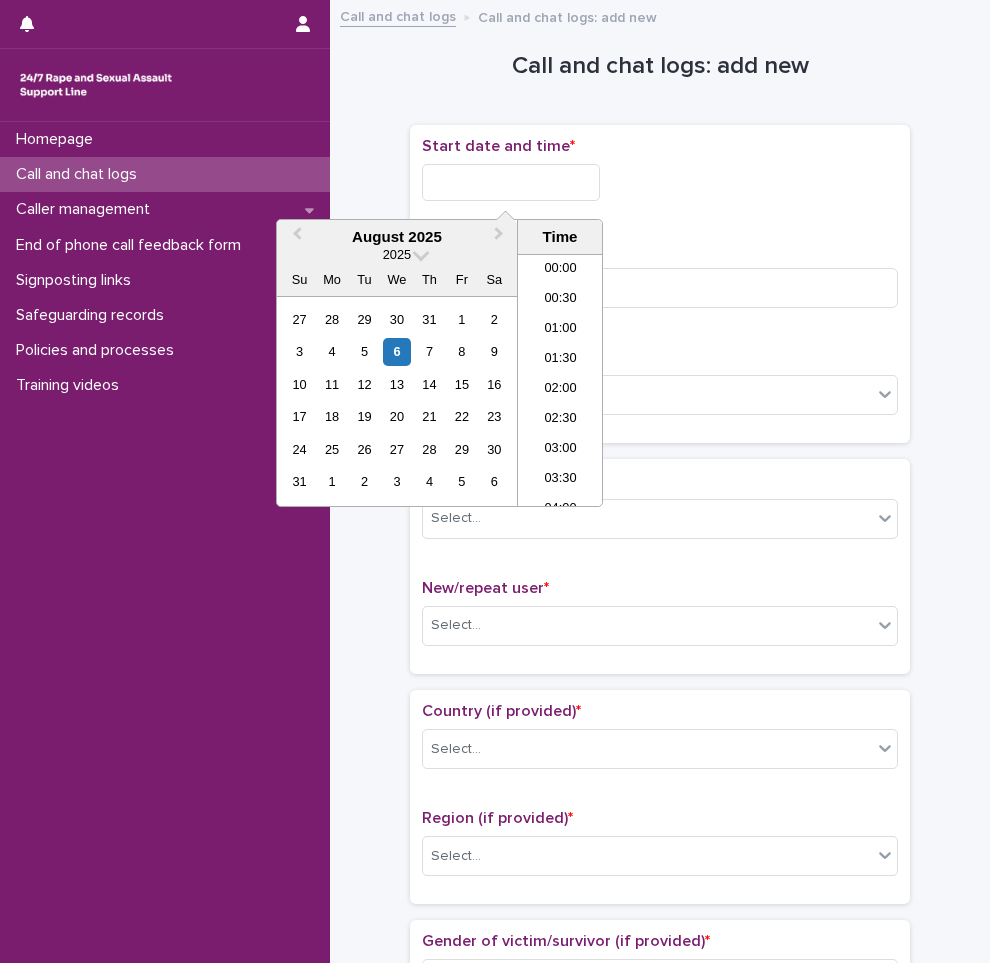 scroll, scrollTop: 1030, scrollLeft: 0, axis: vertical 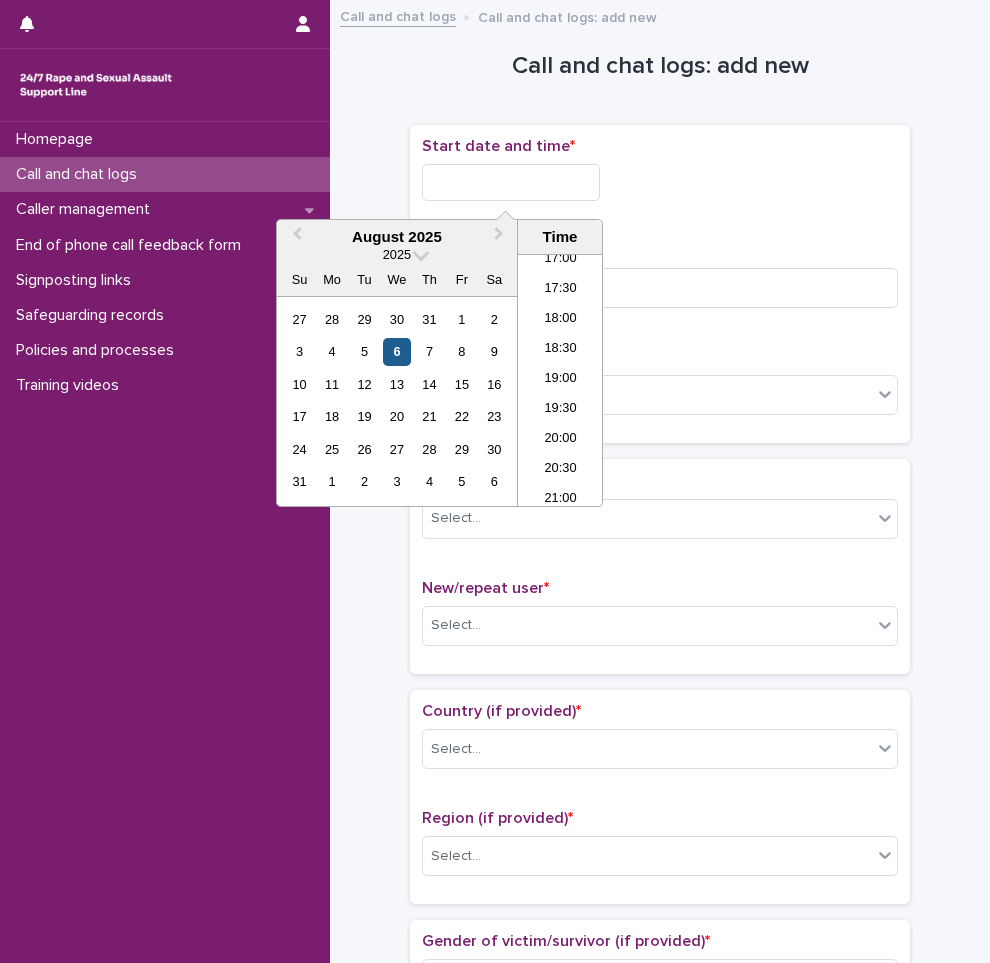 click on "6" at bounding box center [396, 351] 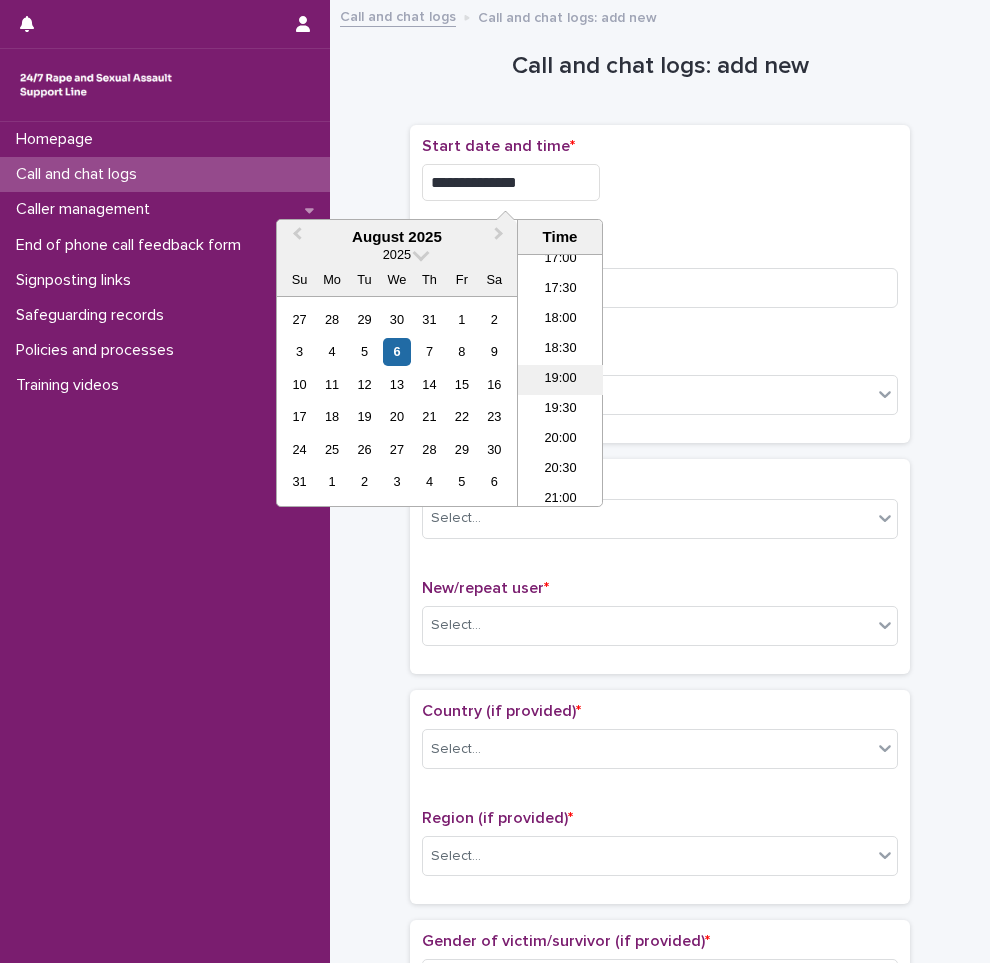 click on "19:00" at bounding box center [560, 380] 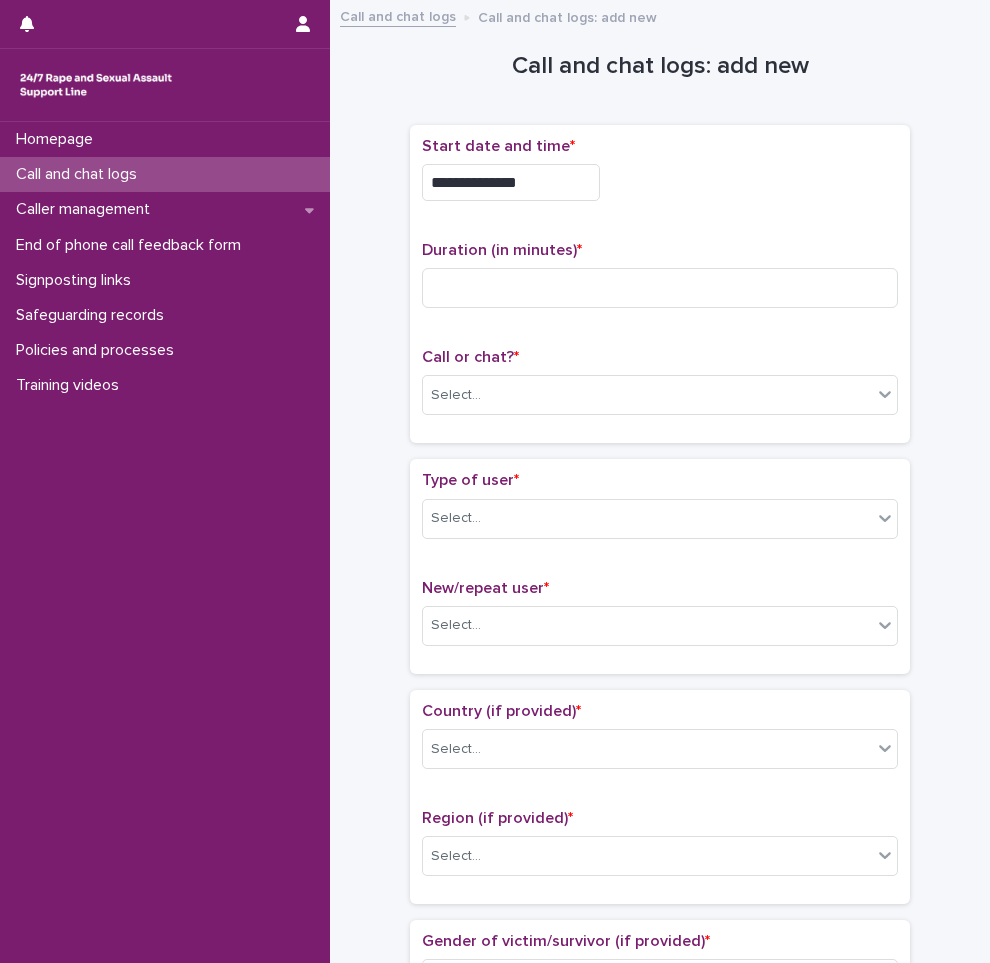 click on "**********" at bounding box center [511, 182] 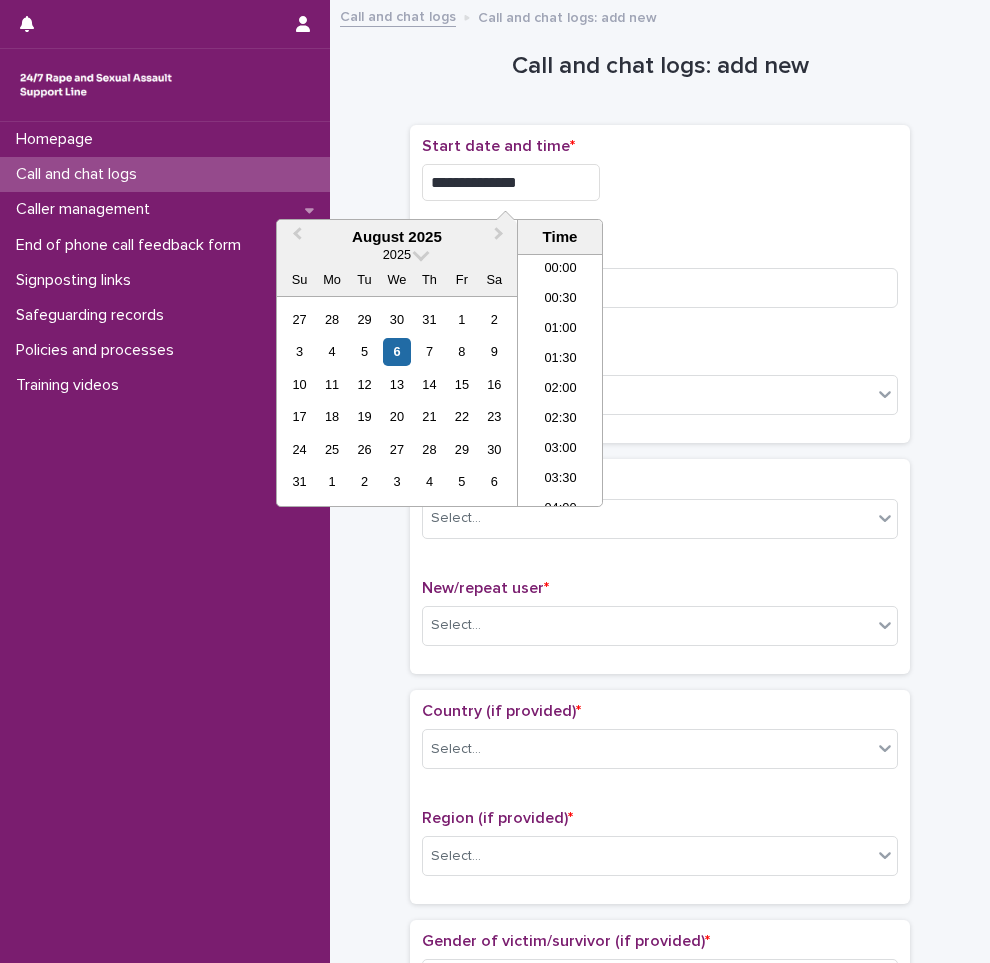 scroll, scrollTop: 1030, scrollLeft: 0, axis: vertical 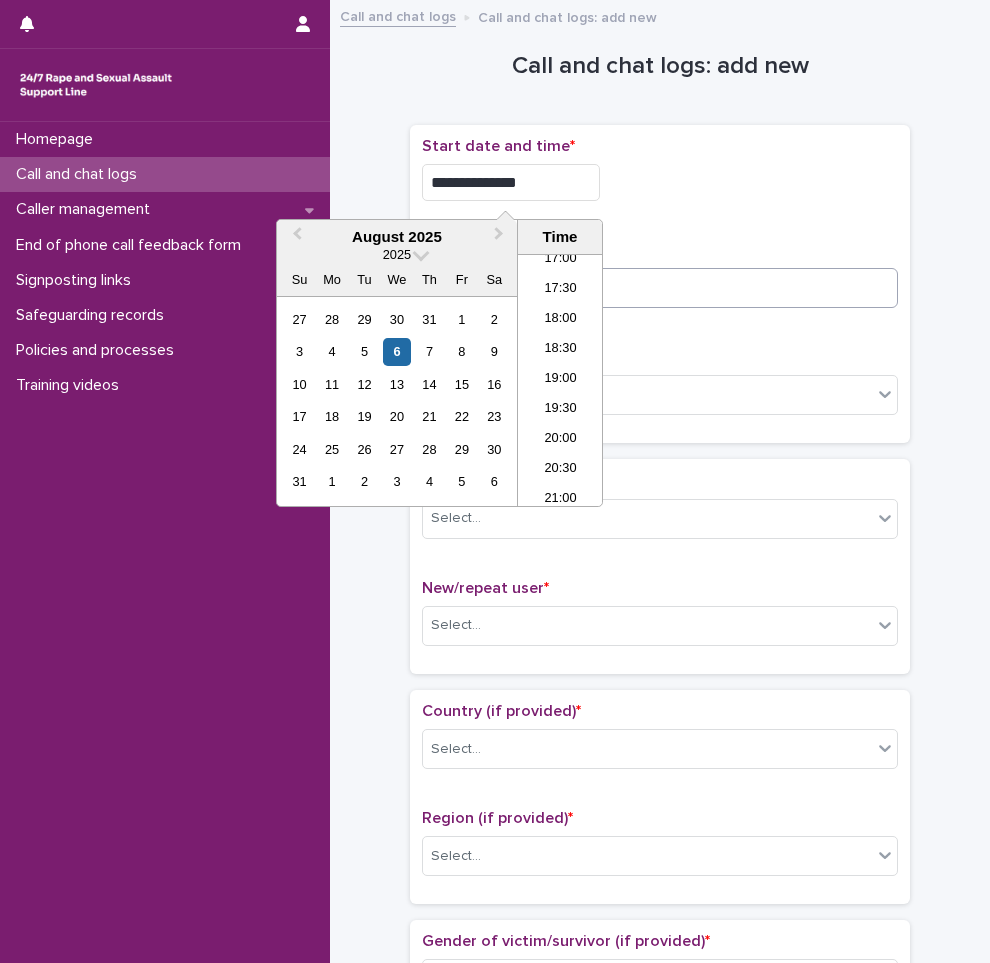 type on "**********" 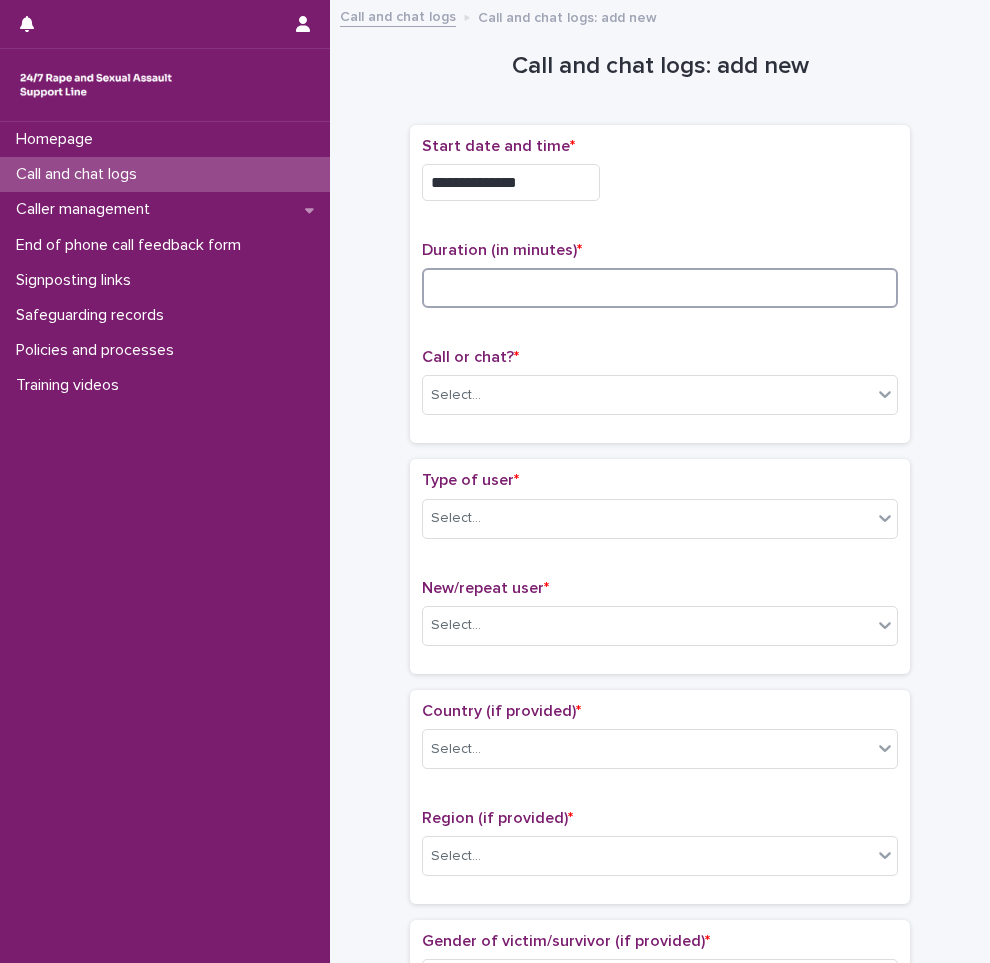 click at bounding box center [660, 288] 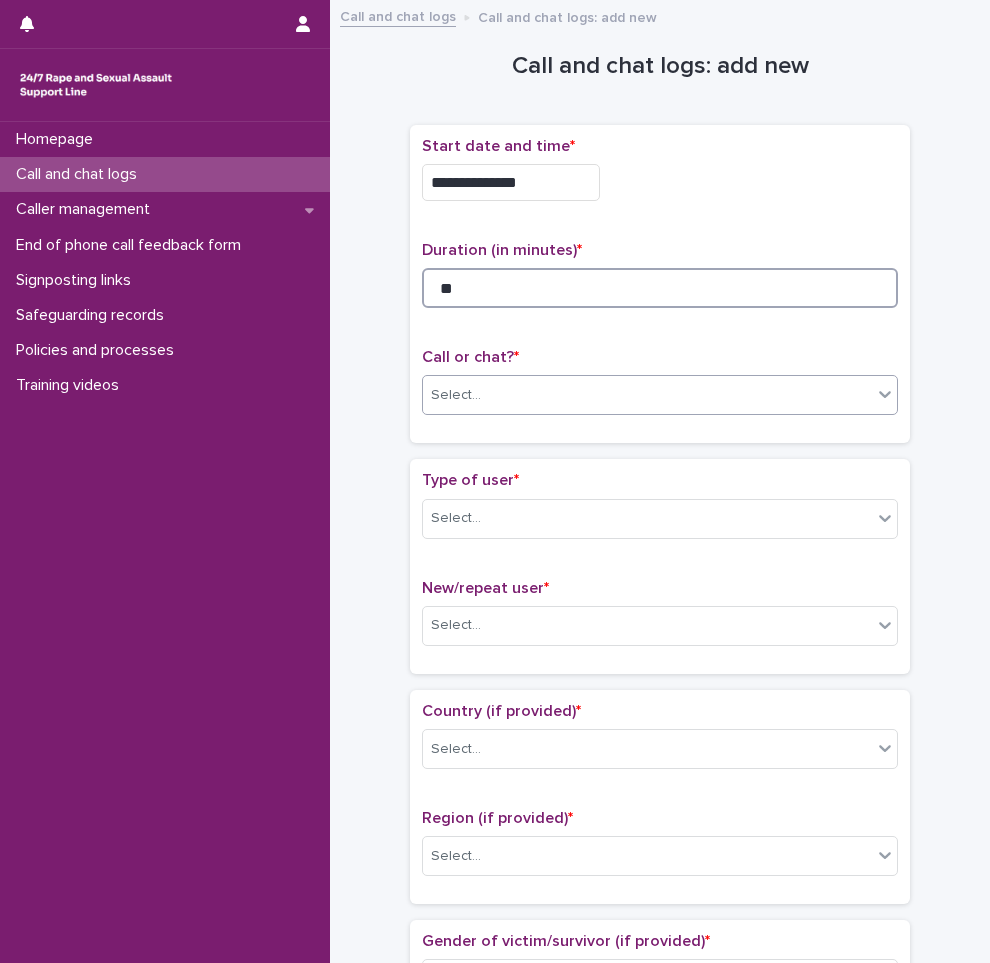 type on "**" 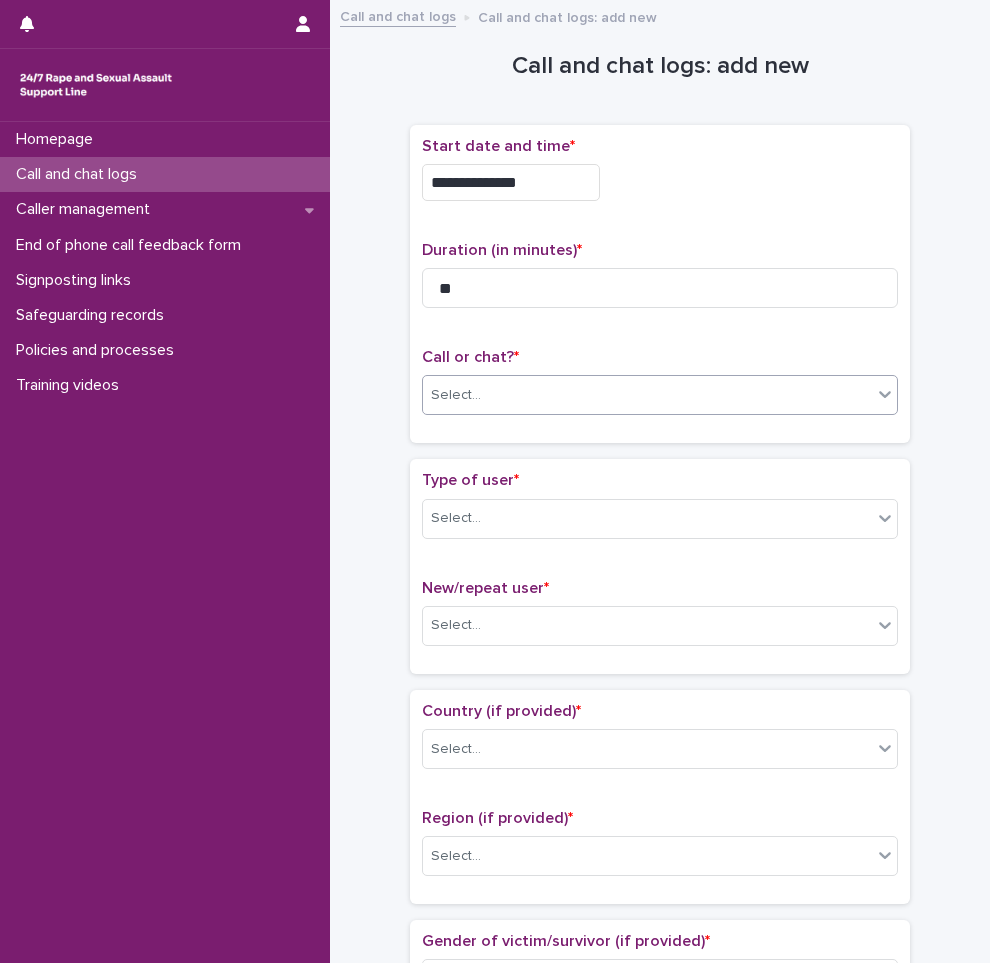 click on "Select..." at bounding box center (647, 395) 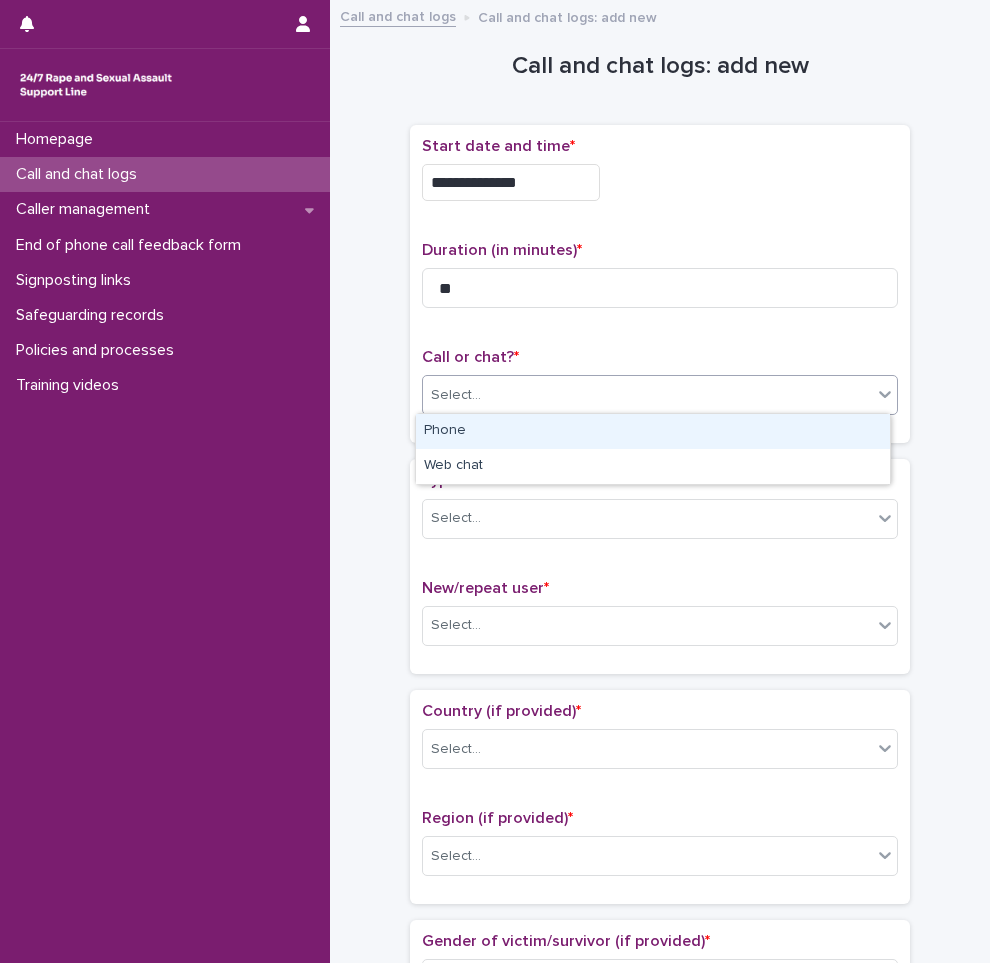 click on "Phone" at bounding box center [653, 431] 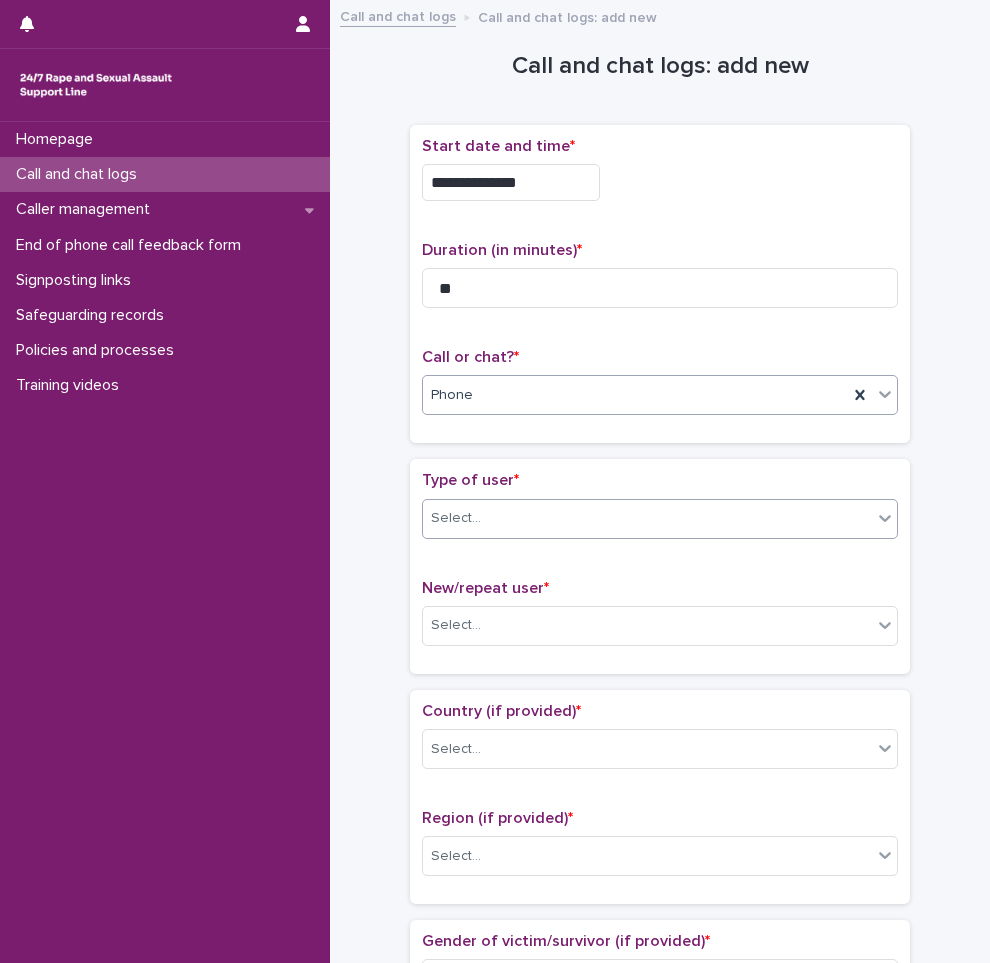 click on "Select..." at bounding box center [647, 518] 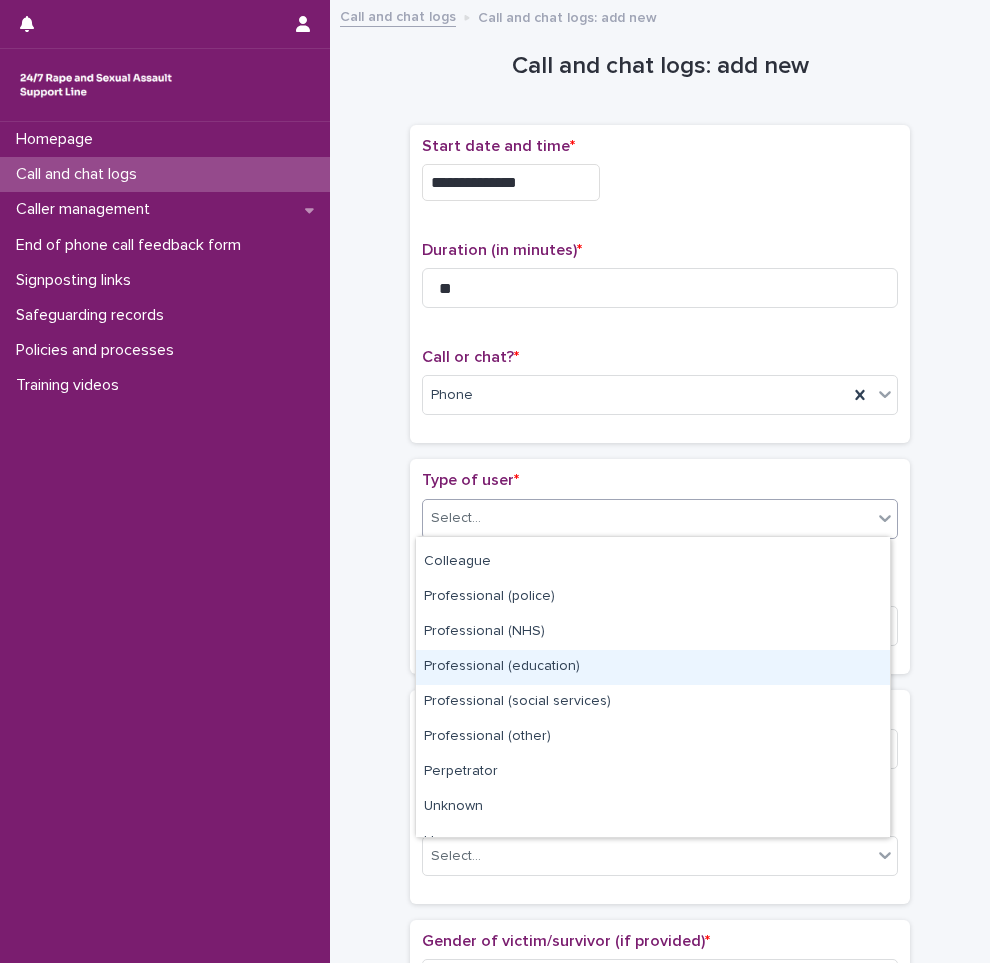 scroll, scrollTop: 225, scrollLeft: 0, axis: vertical 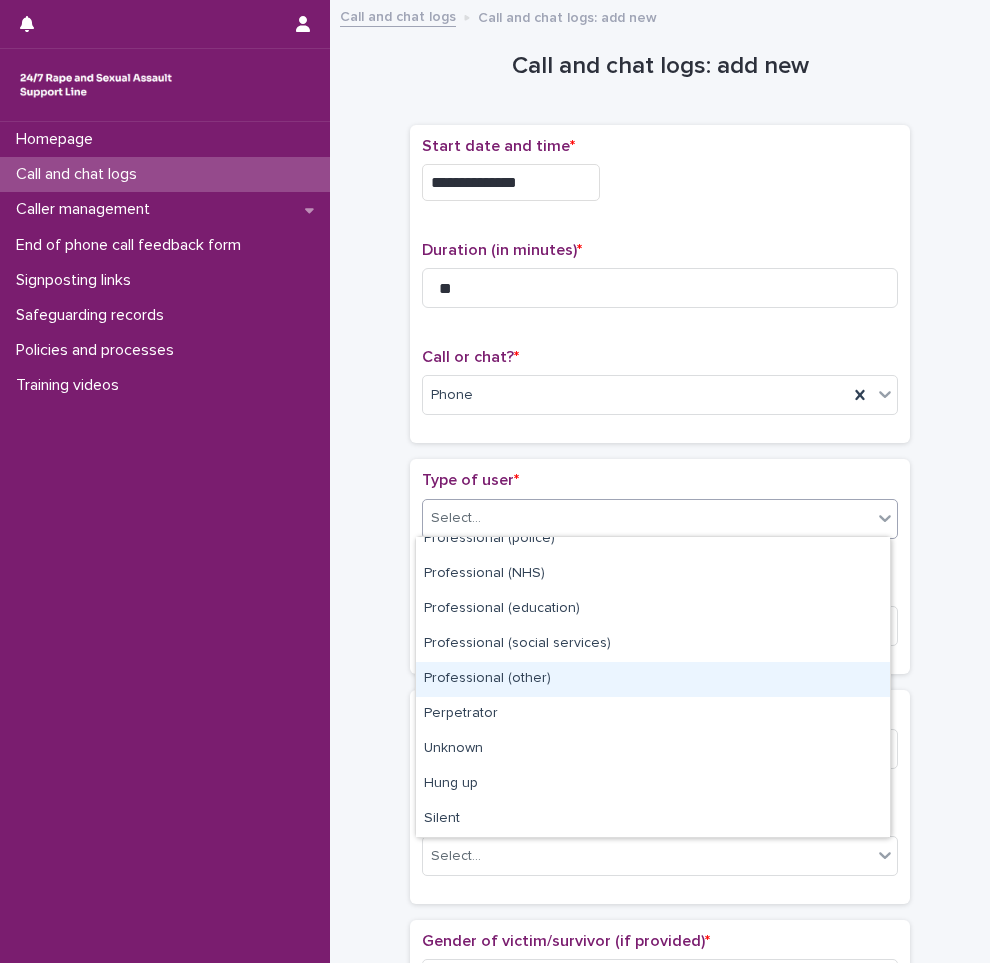 click on "Professional (other)" at bounding box center (653, 679) 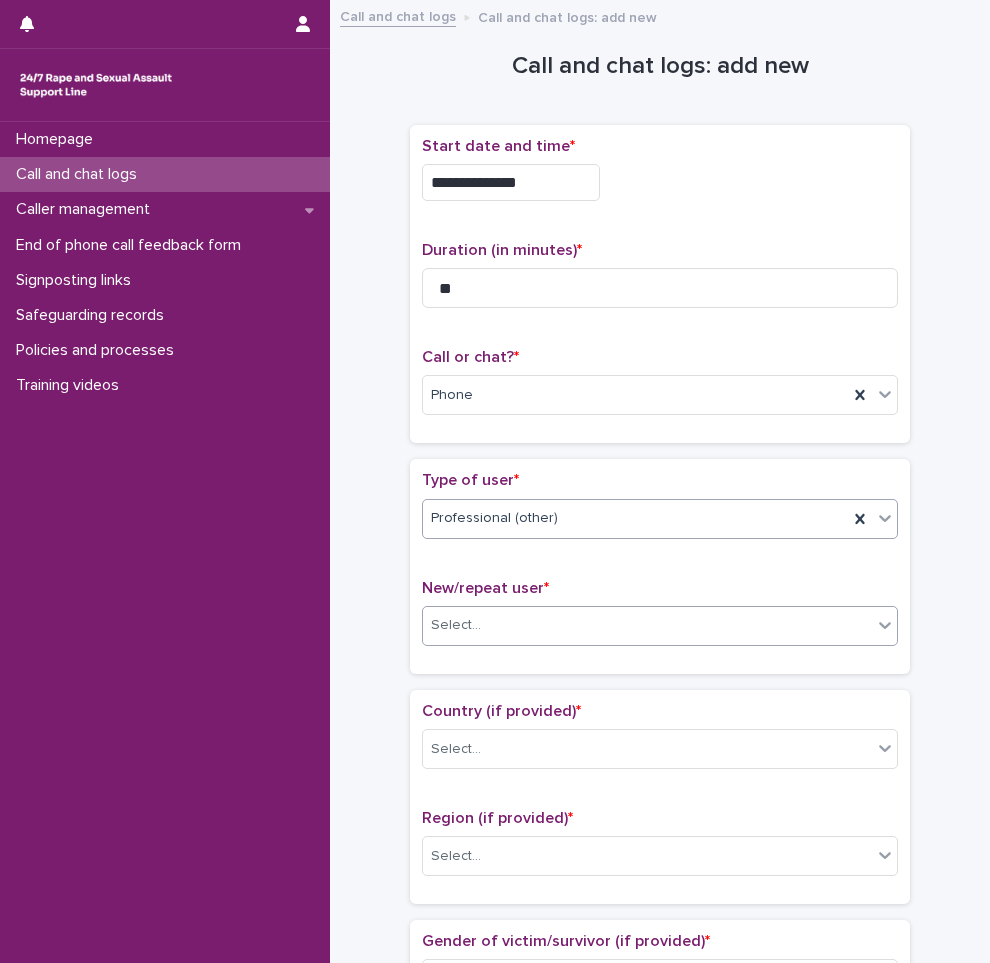 click on "Select..." at bounding box center [647, 625] 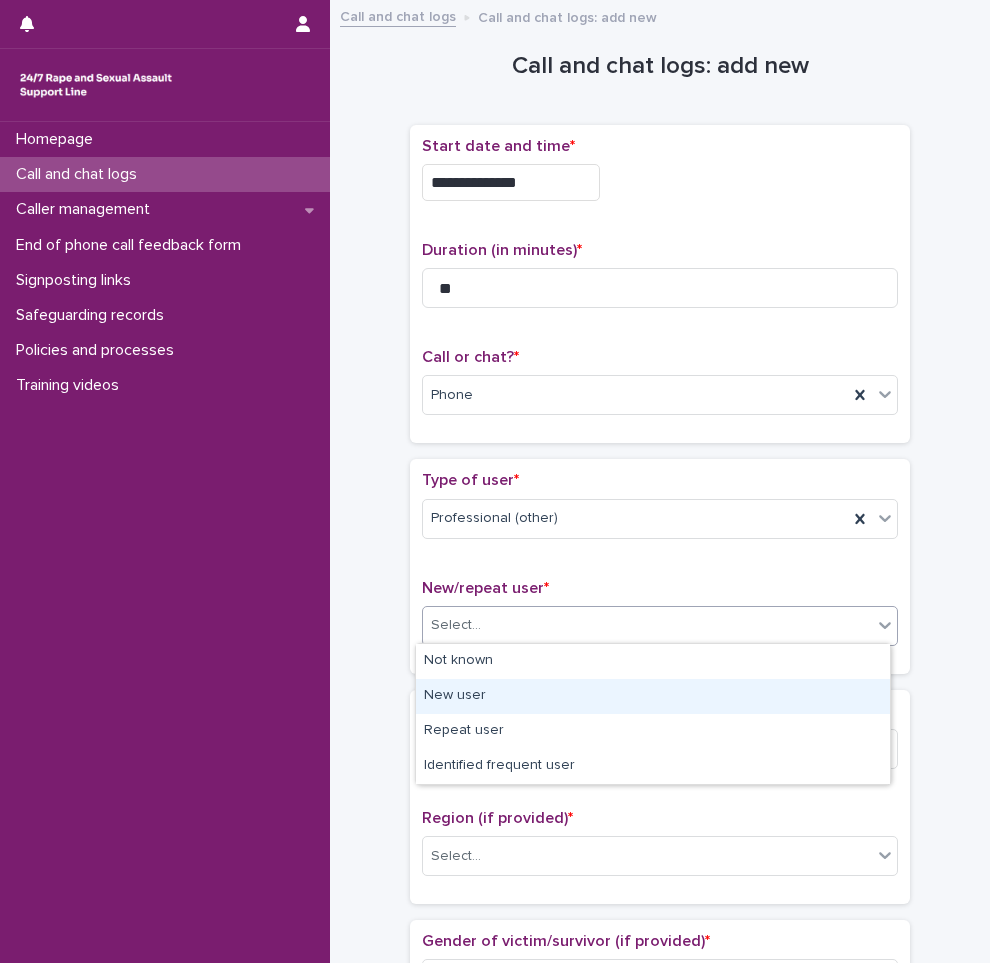 drag, startPoint x: 528, startPoint y: 671, endPoint x: 534, endPoint y: 700, distance: 29.614185 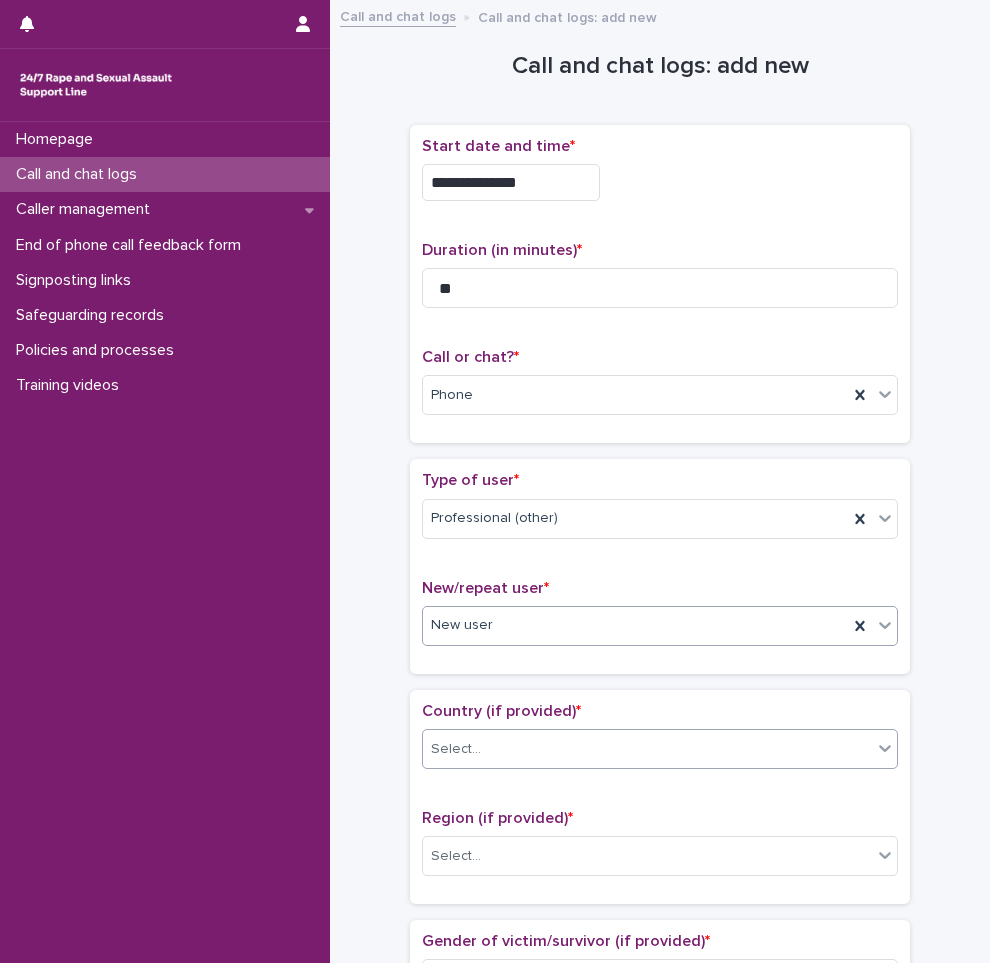 click on "Select..." at bounding box center [647, 749] 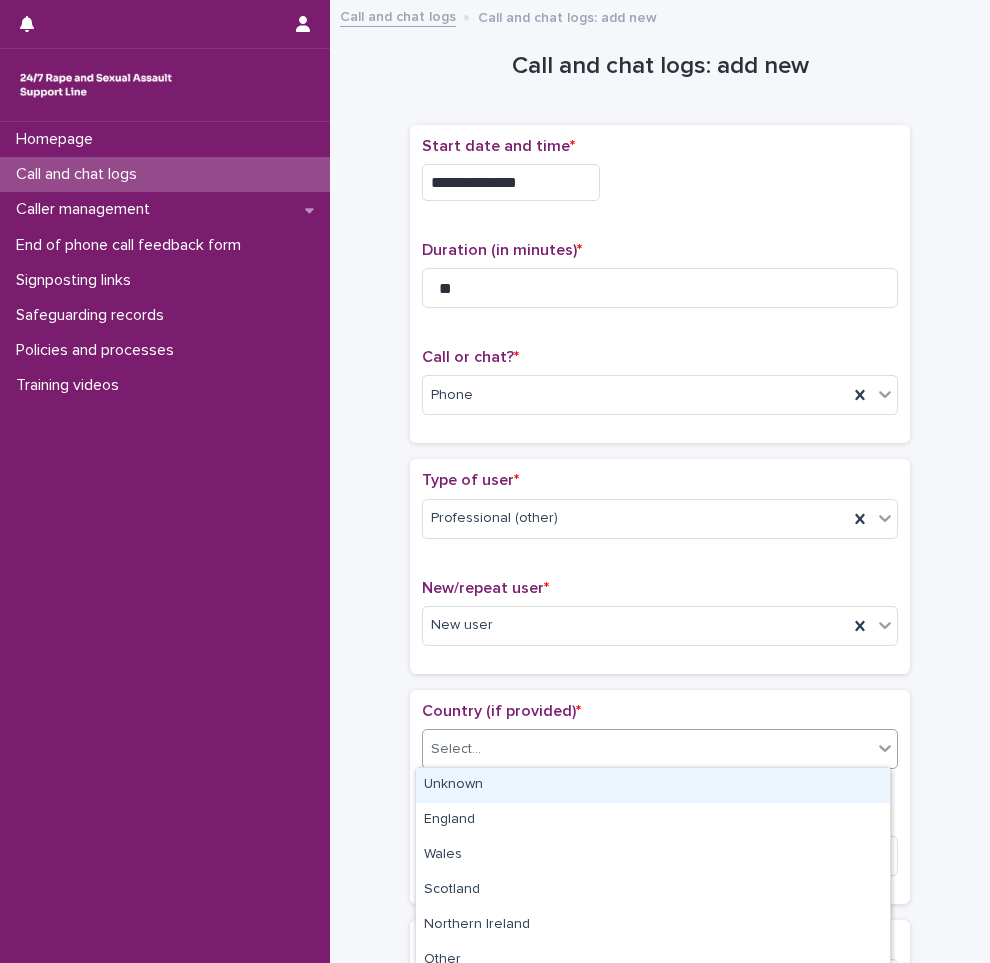 click on "Unknown" at bounding box center [653, 785] 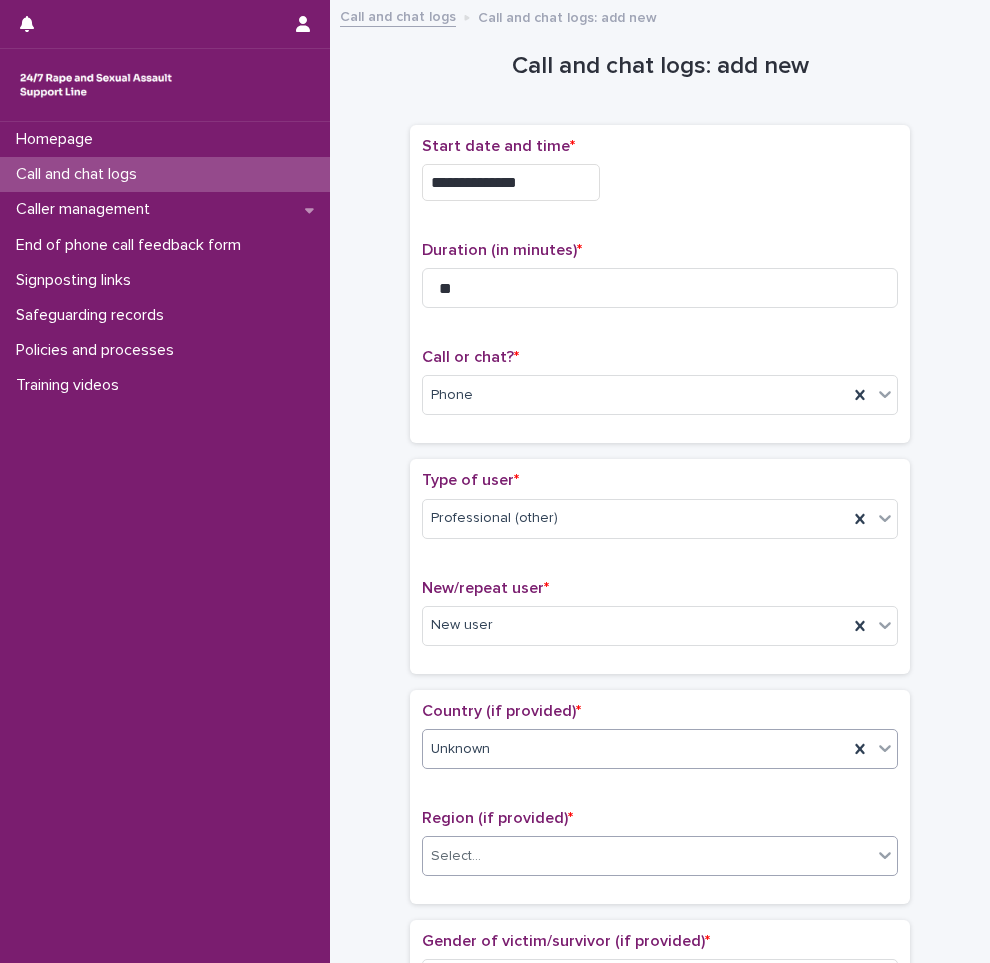 click on "Select..." at bounding box center [647, 856] 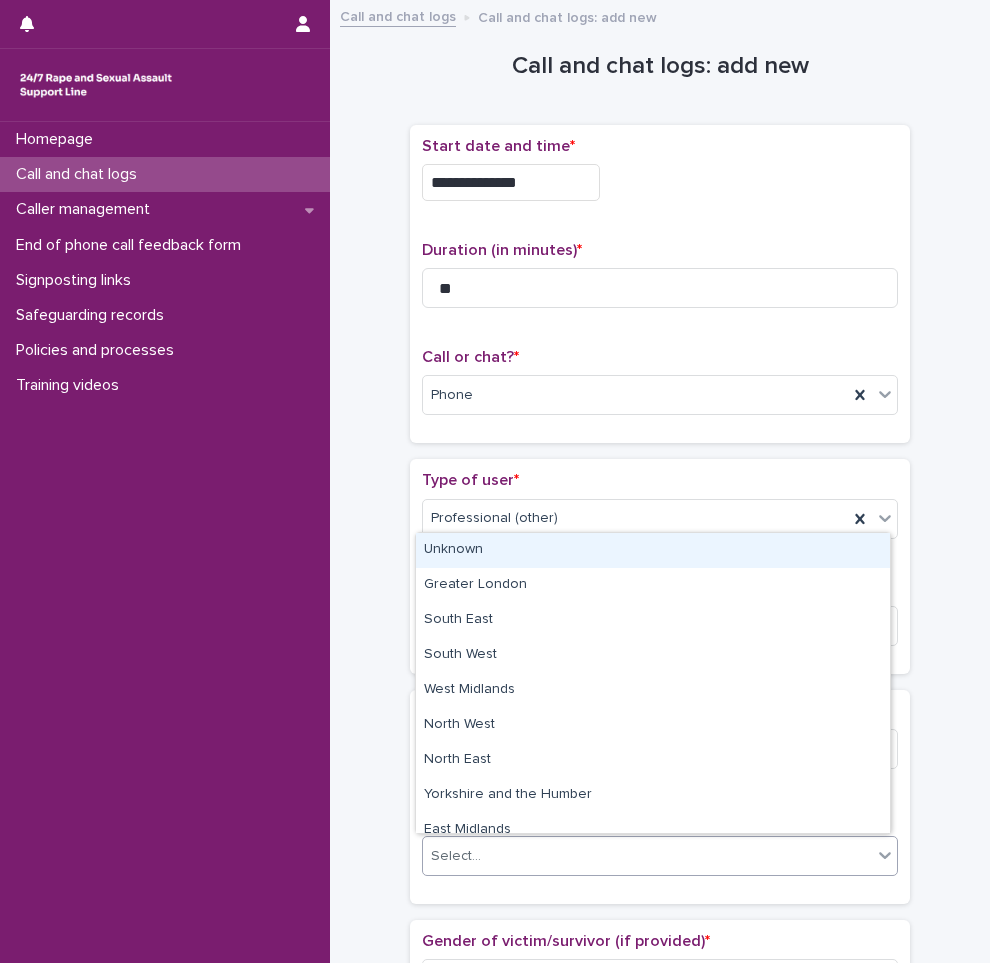 click on "Unknown" at bounding box center [653, 550] 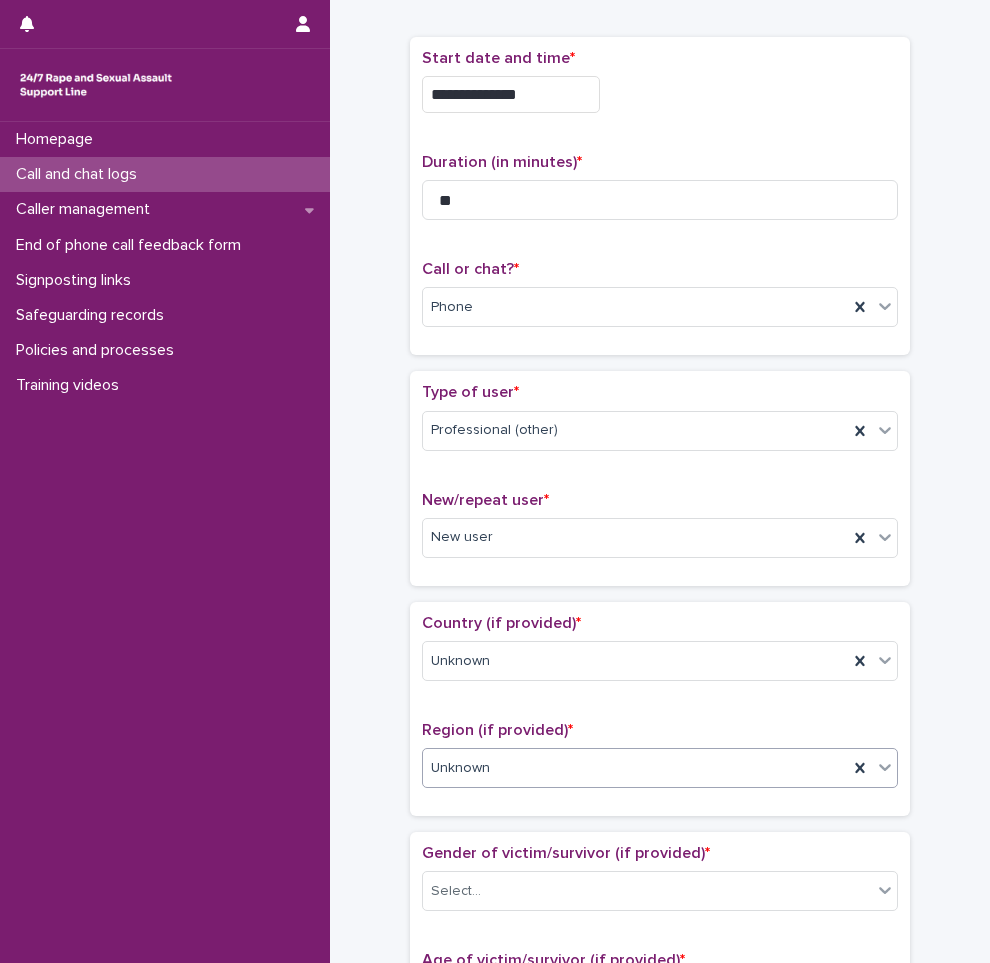 scroll, scrollTop: 500, scrollLeft: 0, axis: vertical 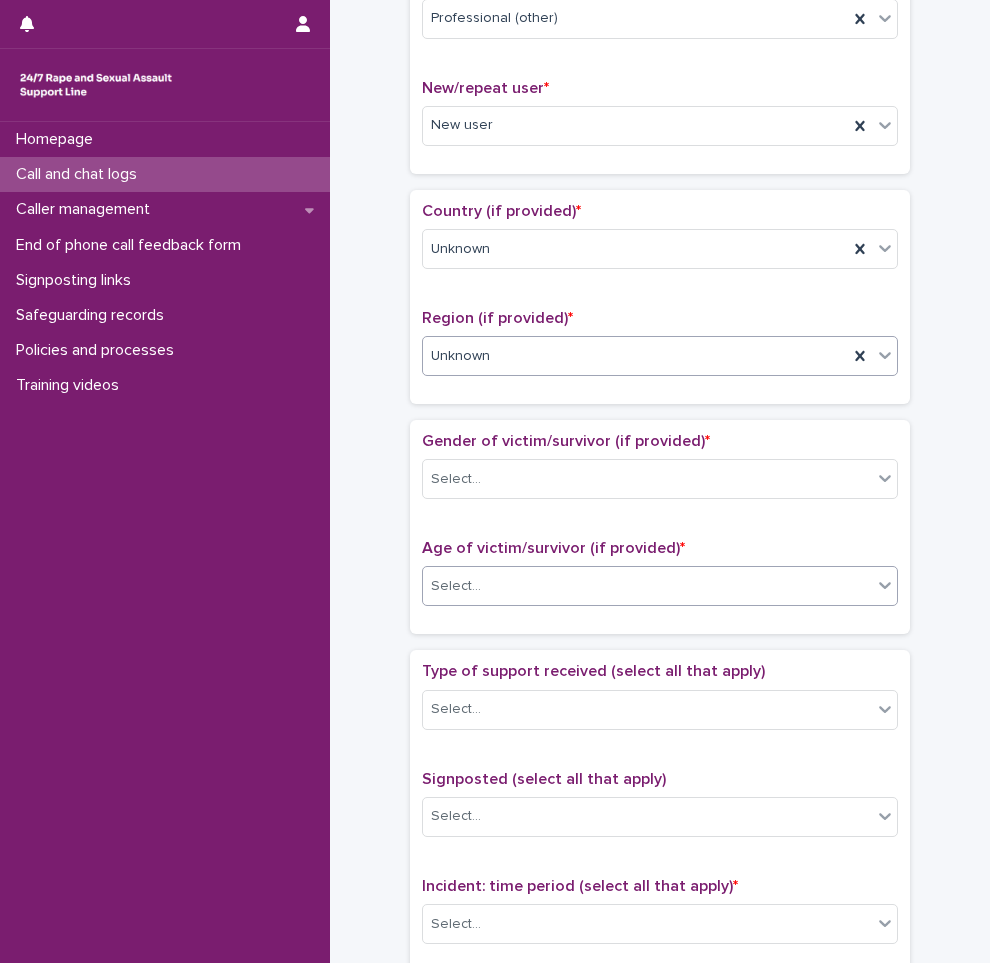 click on "Select..." at bounding box center [647, 586] 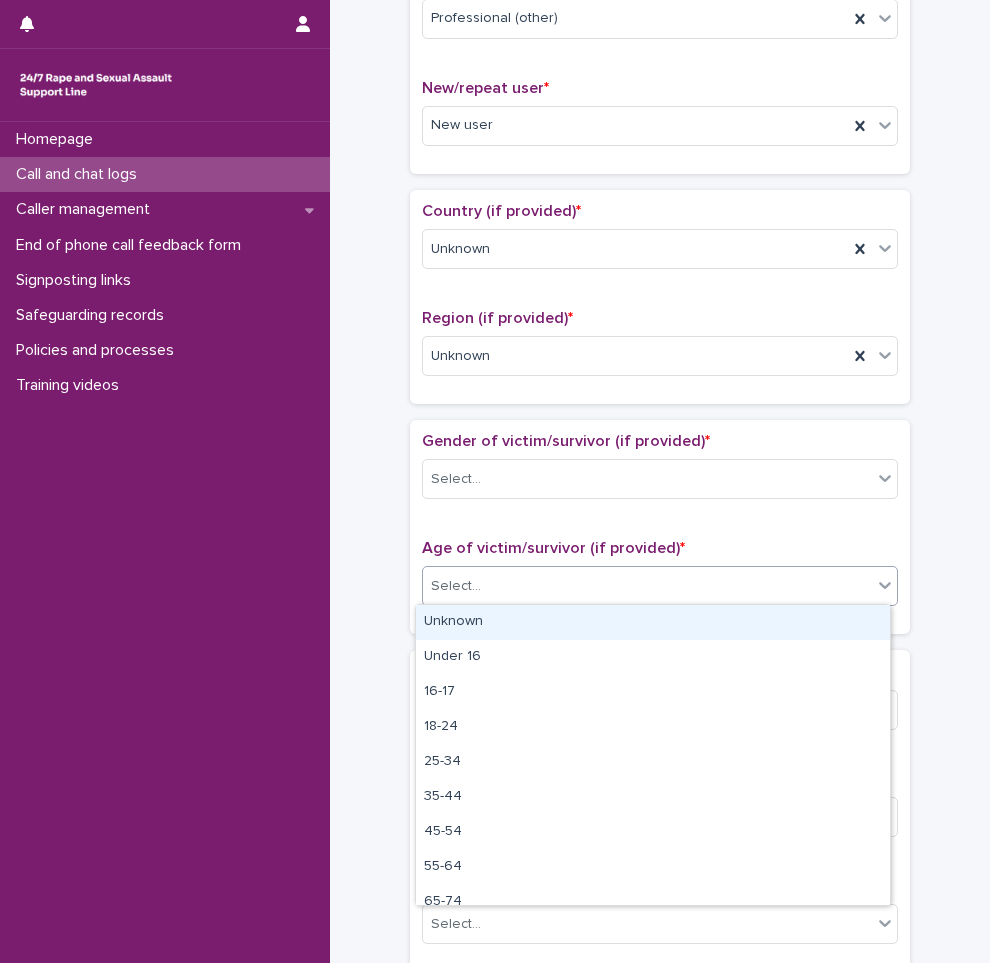 click on "Unknown" at bounding box center (653, 622) 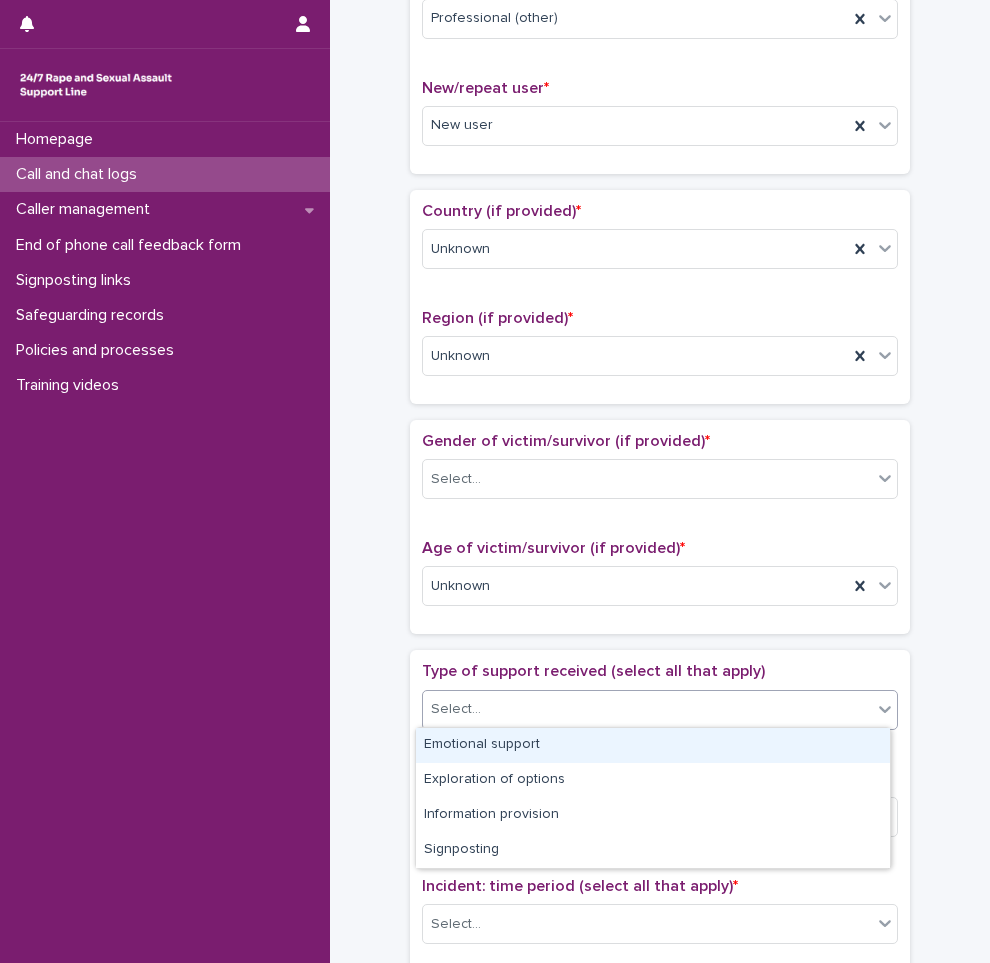 click on "Select..." at bounding box center (647, 709) 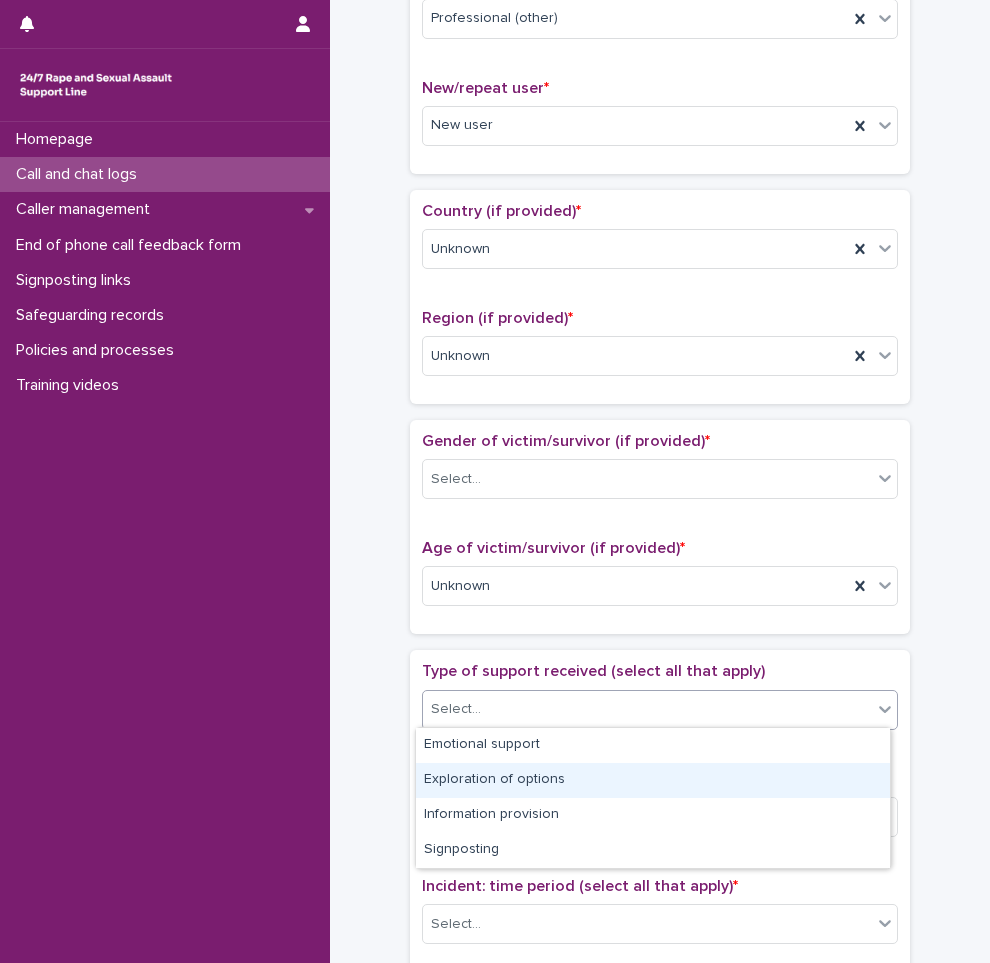 click on "Exploration of options" at bounding box center (653, 780) 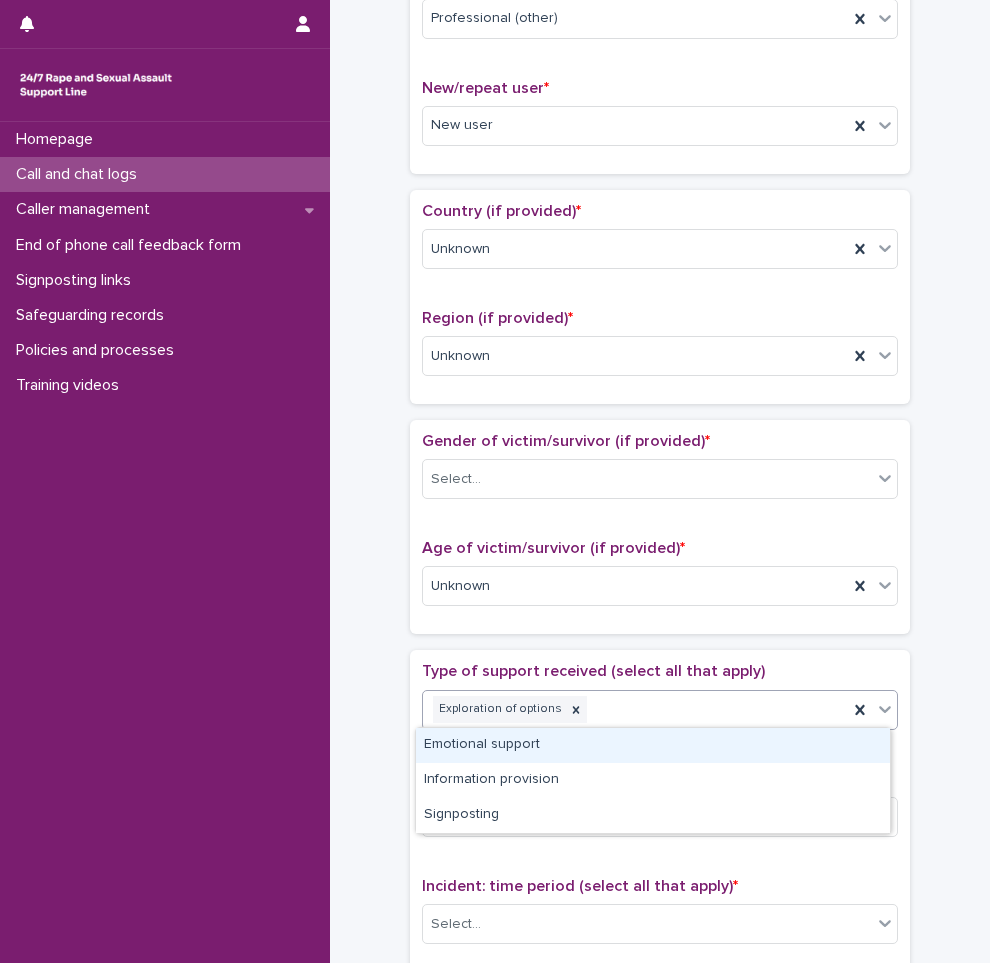 click on "Exploration of options" at bounding box center (635, 709) 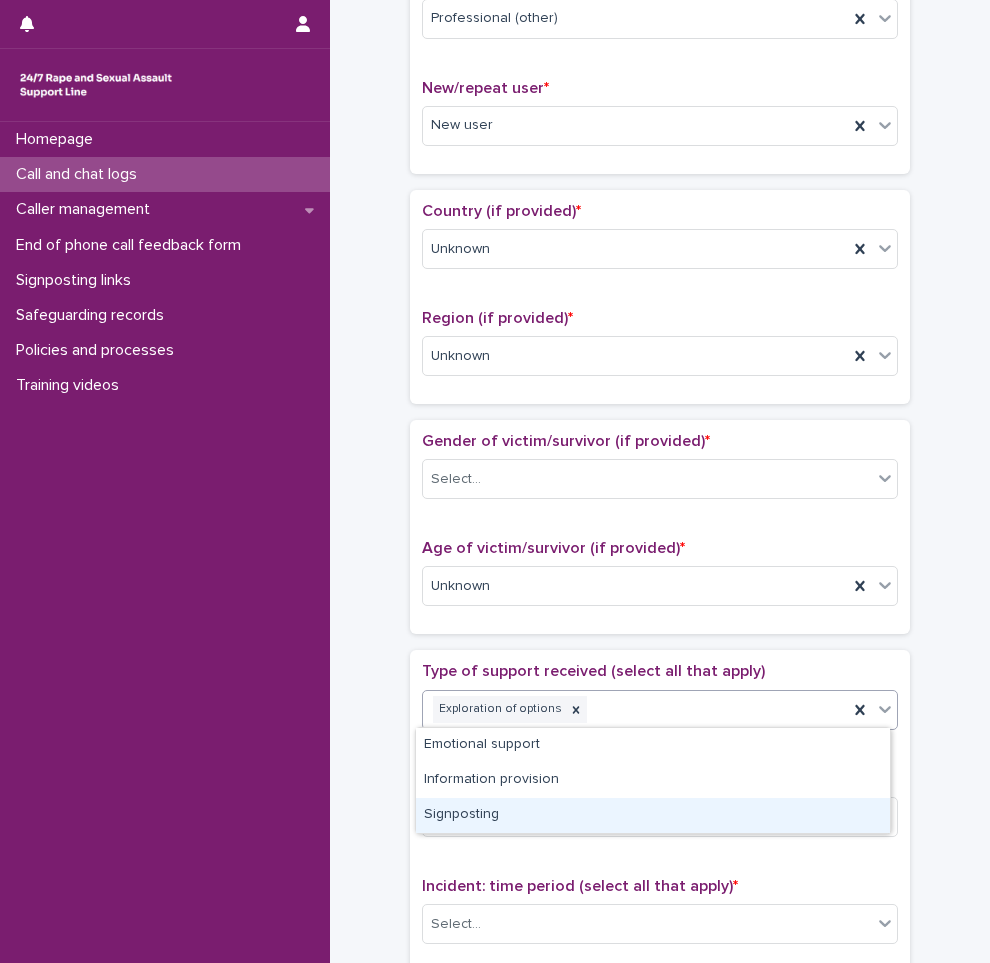 click on "Signposting" at bounding box center (653, 815) 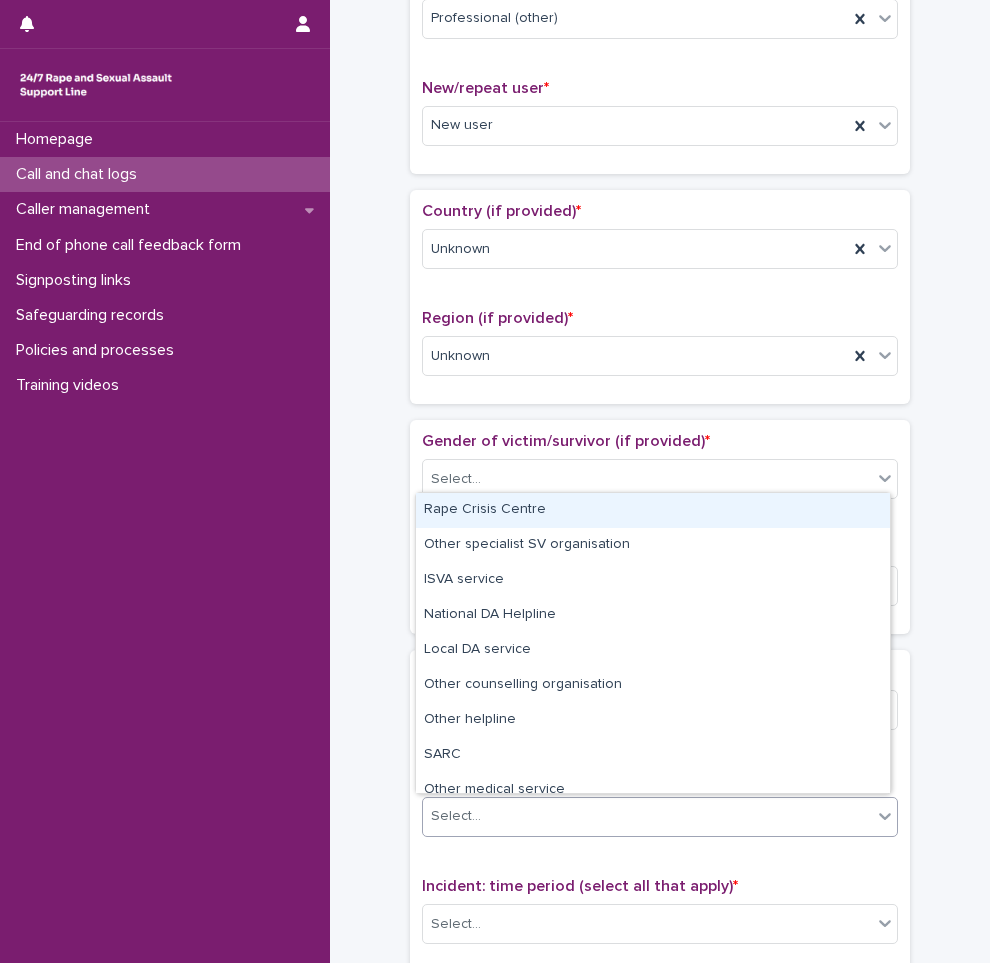click on "Select..." at bounding box center [647, 816] 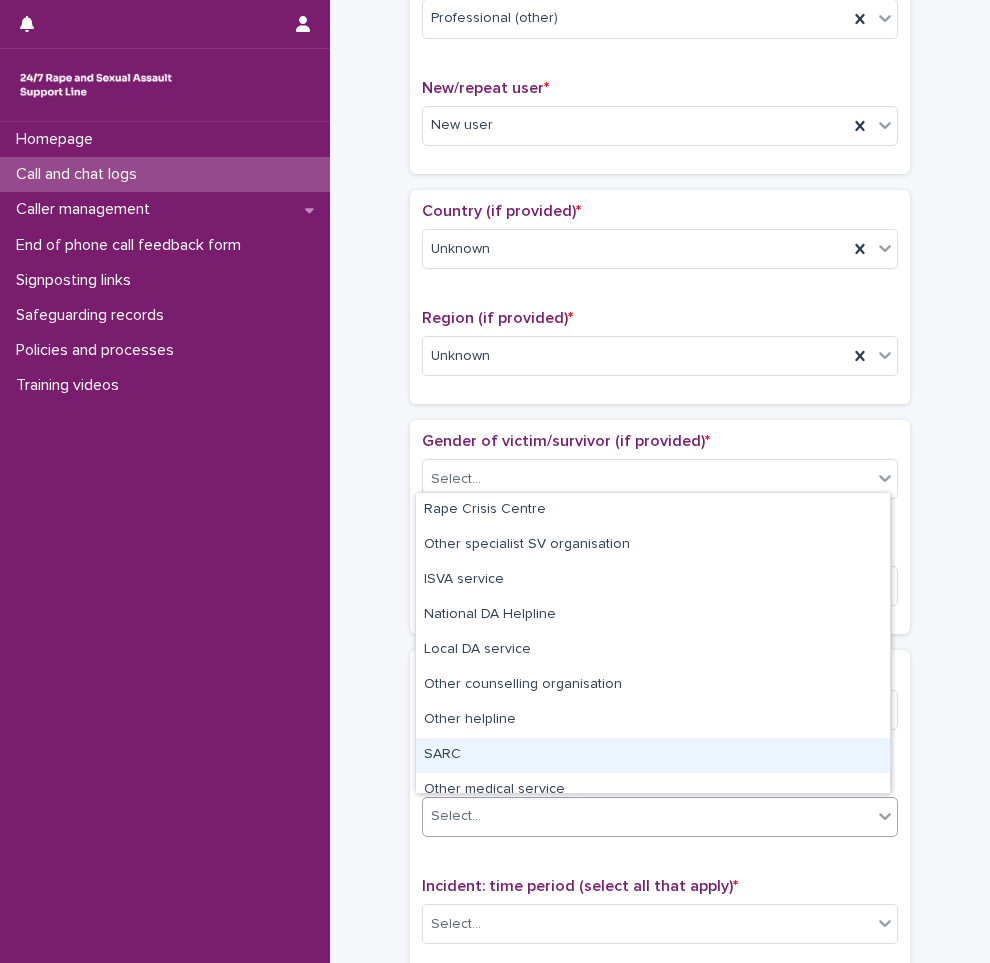 scroll, scrollTop: 120, scrollLeft: 0, axis: vertical 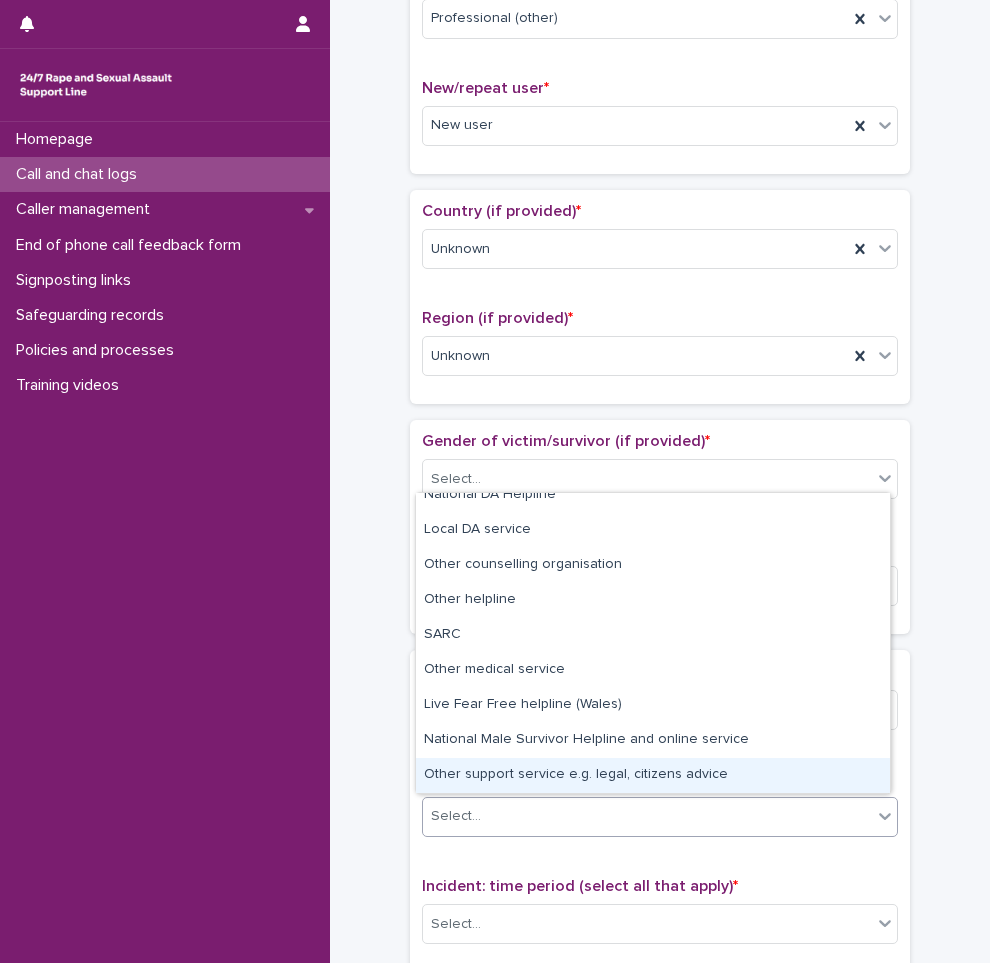 click on "Other support service e.g. legal, citizens advice" at bounding box center [653, 775] 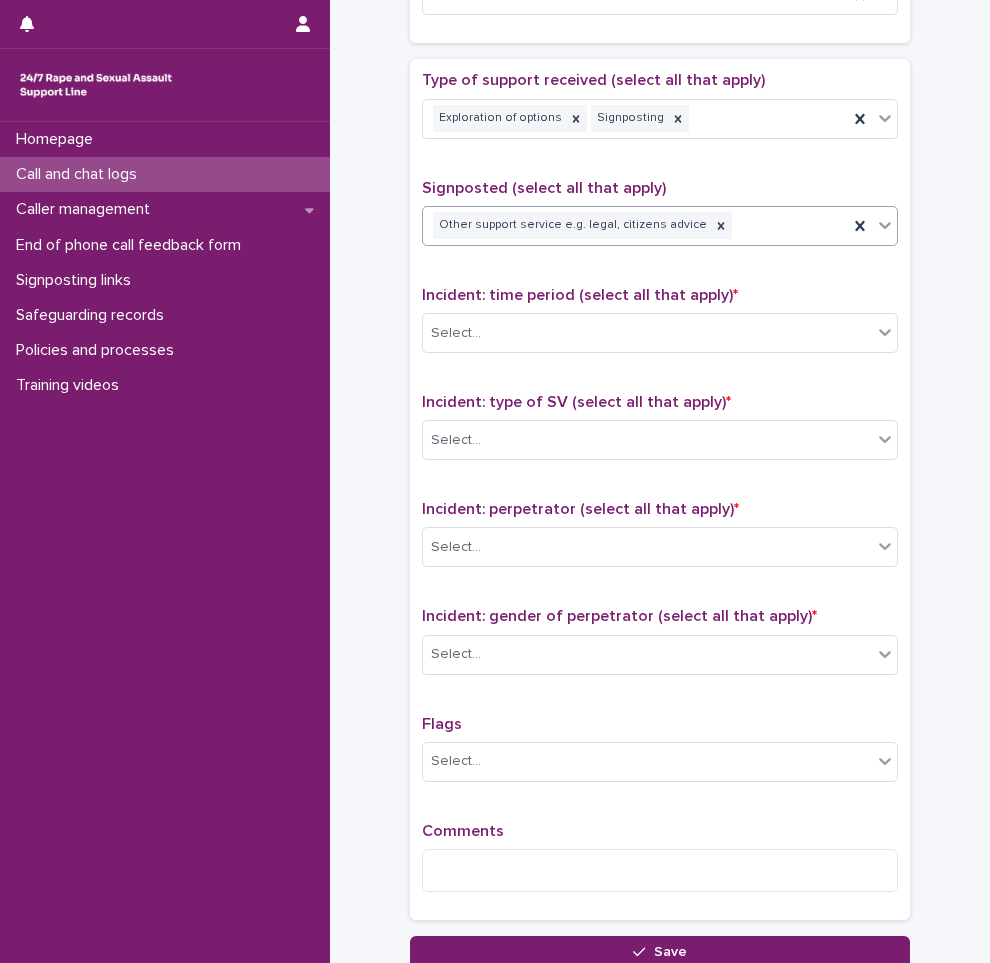 scroll, scrollTop: 1100, scrollLeft: 0, axis: vertical 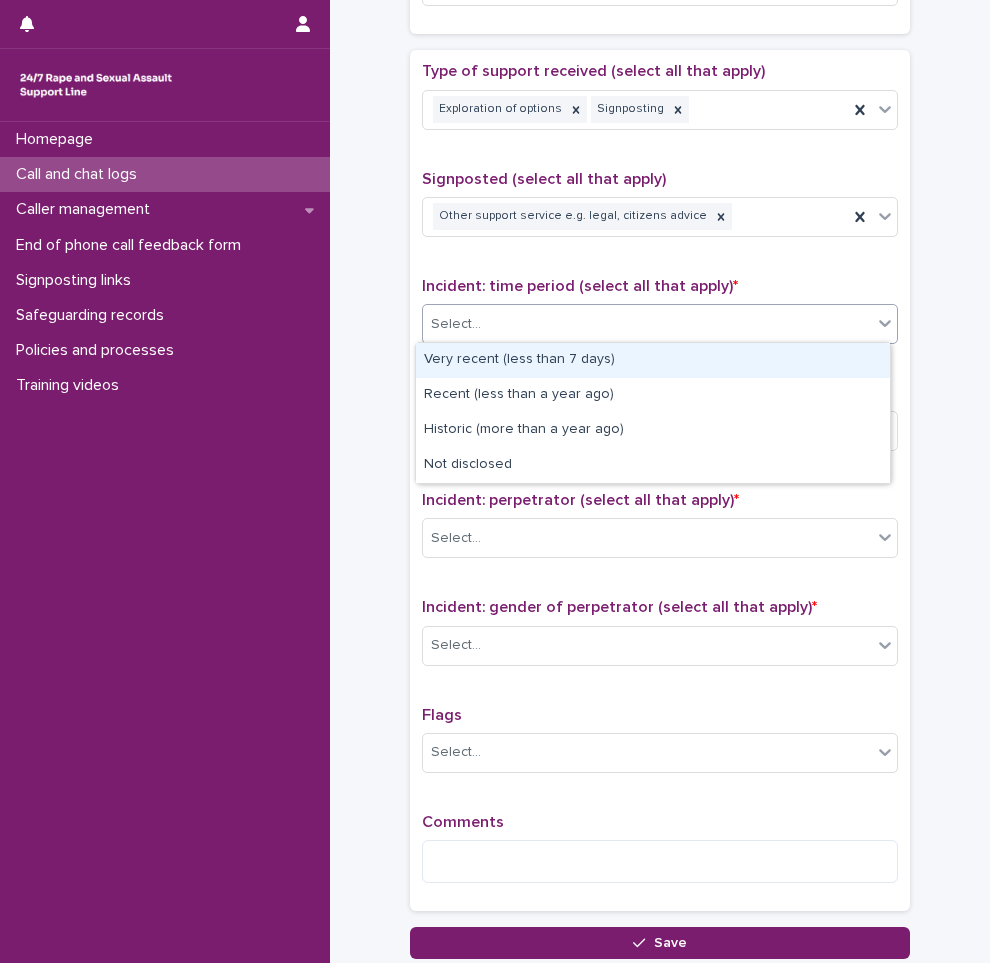 click on "Select..." at bounding box center (647, 324) 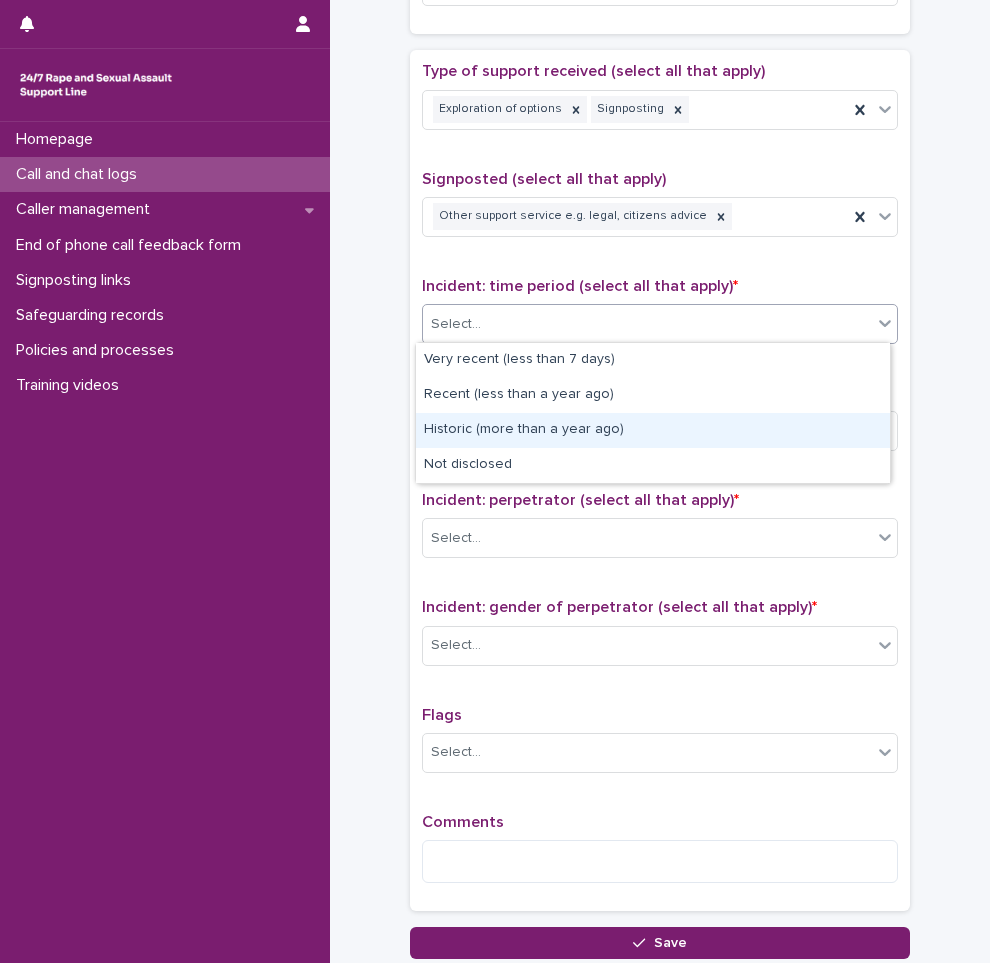 click on "Historic (more than a year ago)" at bounding box center [653, 430] 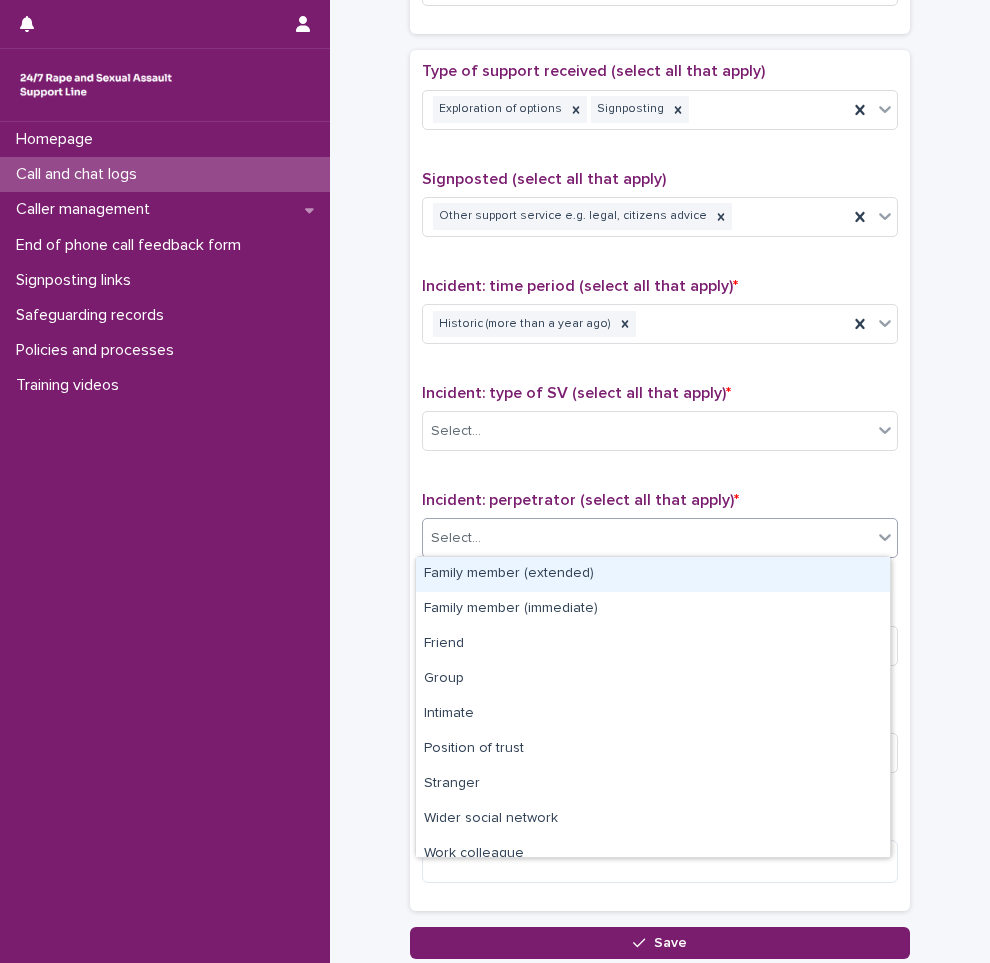 click on "Select..." at bounding box center (647, 538) 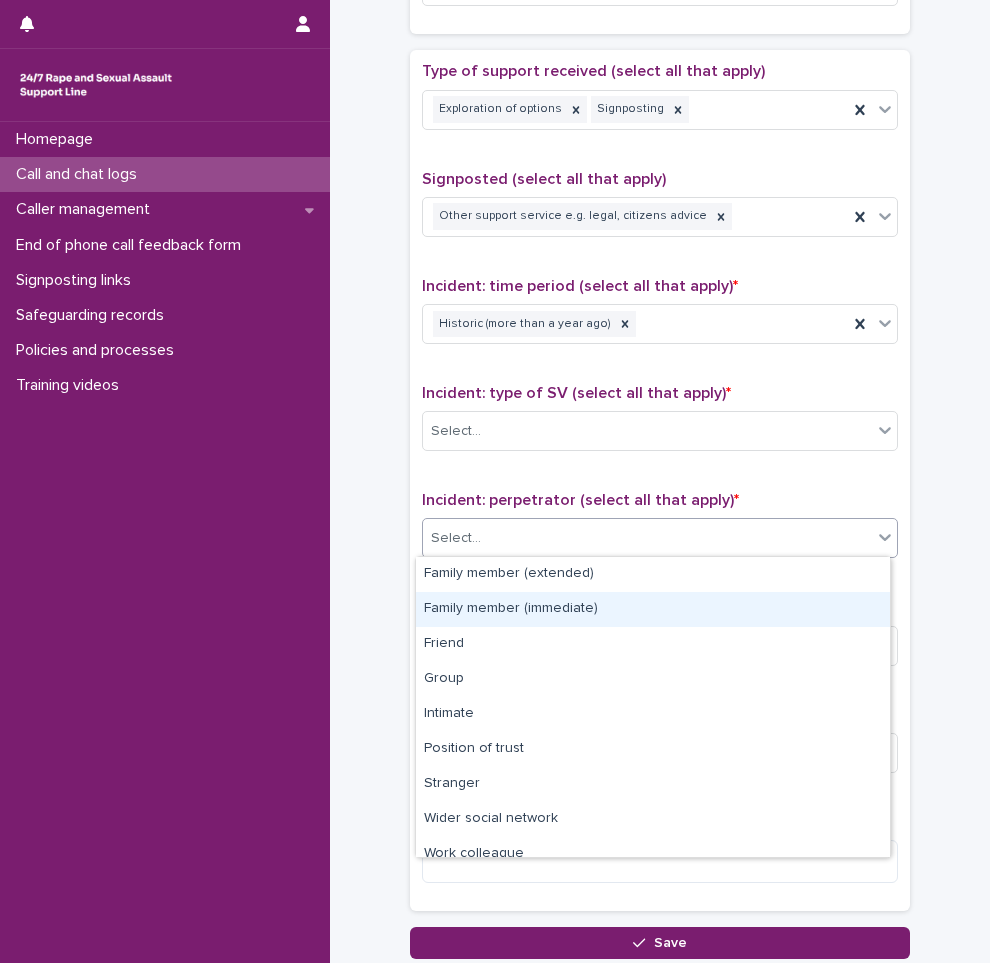 click on "Family member (immediate)" at bounding box center (653, 609) 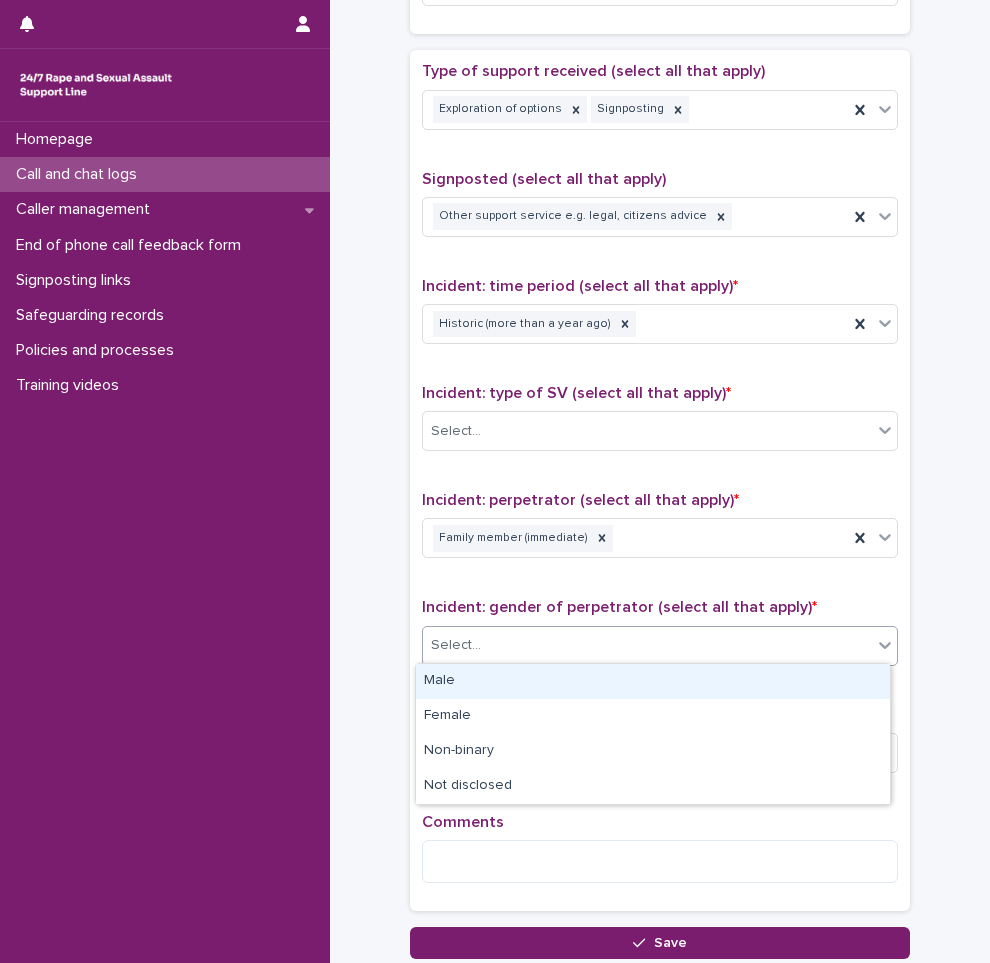 click on "Select..." at bounding box center (647, 645) 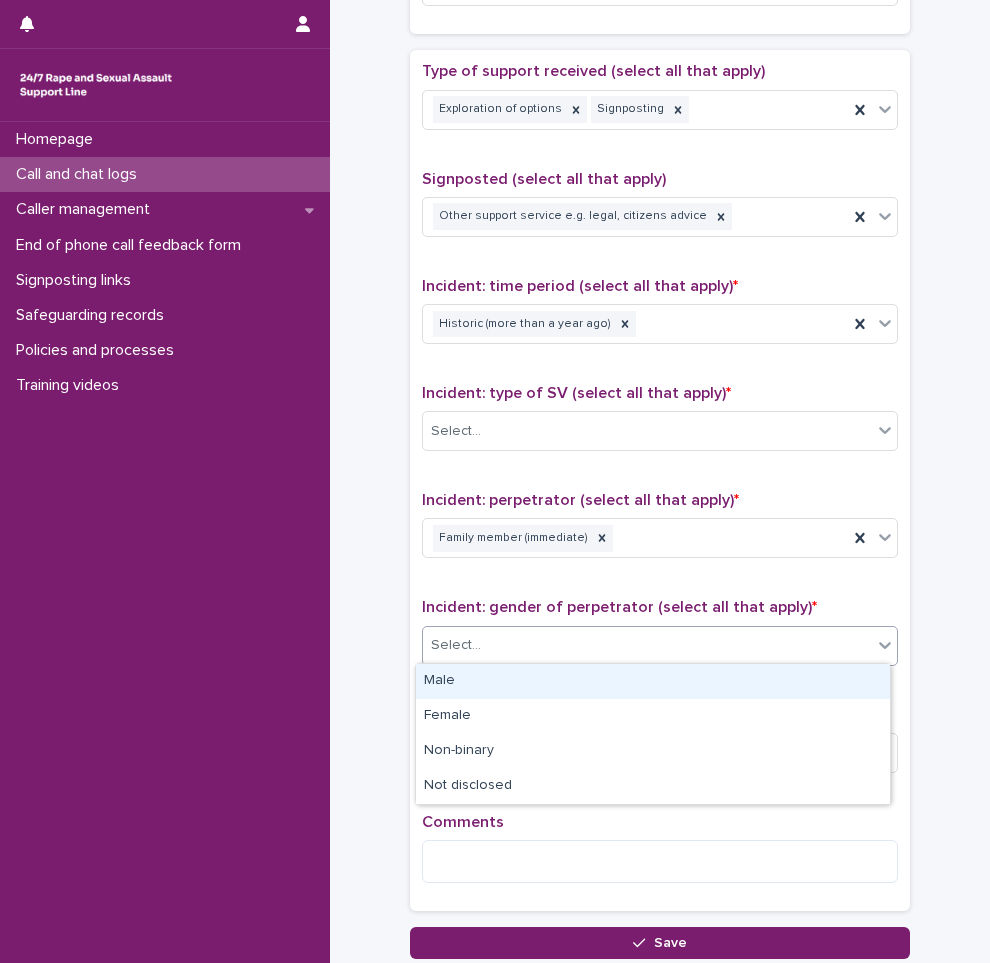 click on "Male" at bounding box center (653, 681) 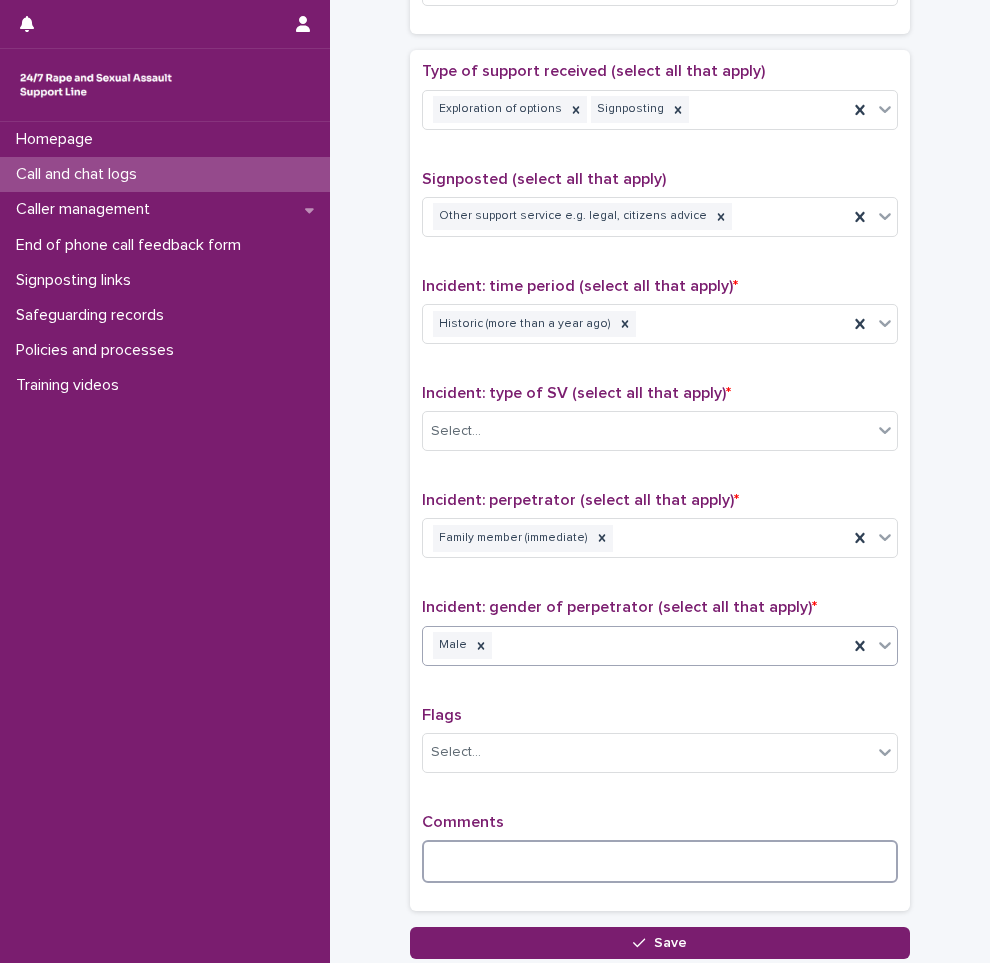 click at bounding box center [660, 861] 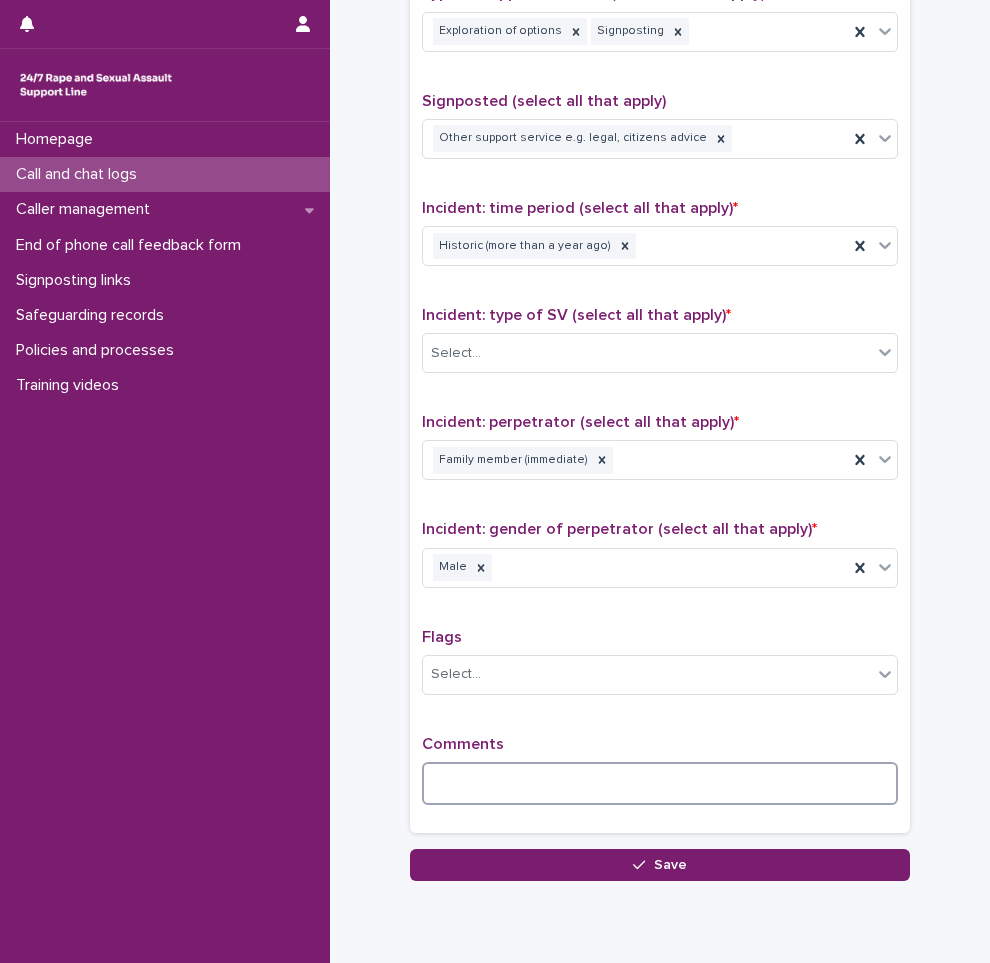 scroll, scrollTop: 1250, scrollLeft: 0, axis: vertical 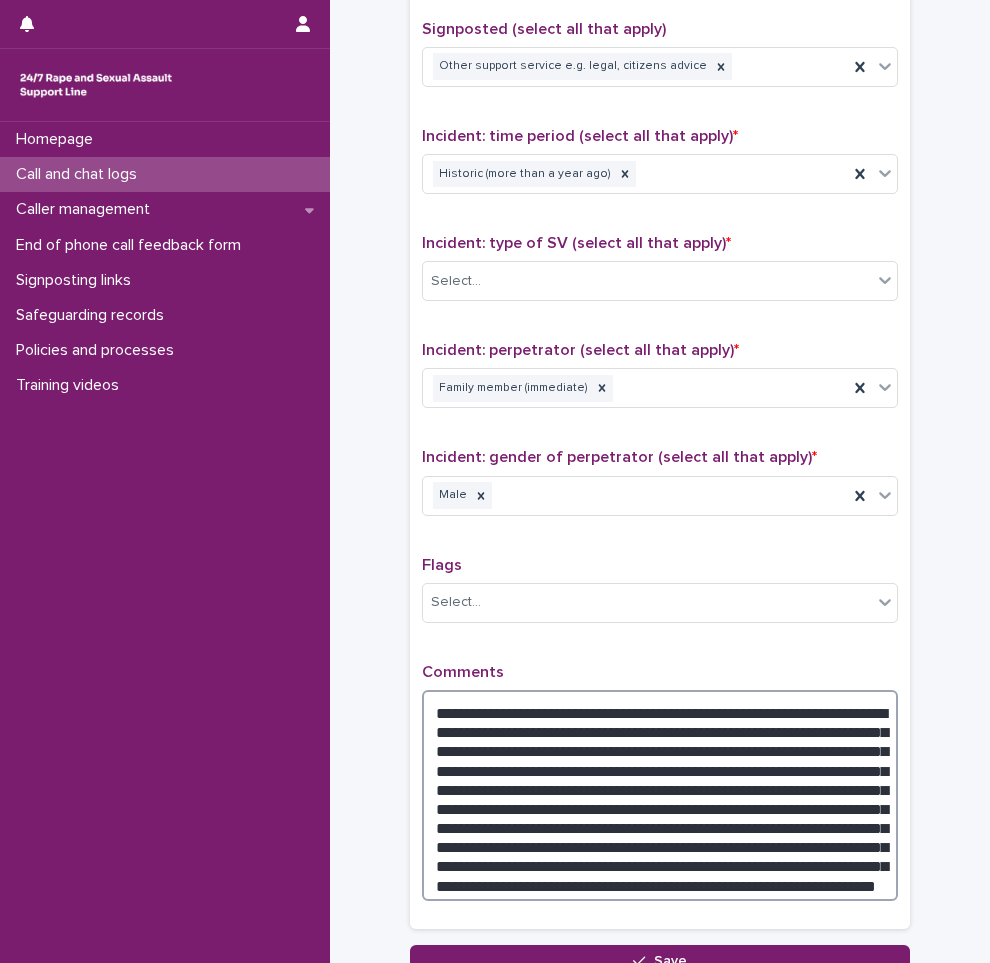 click on "**********" at bounding box center (660, 795) 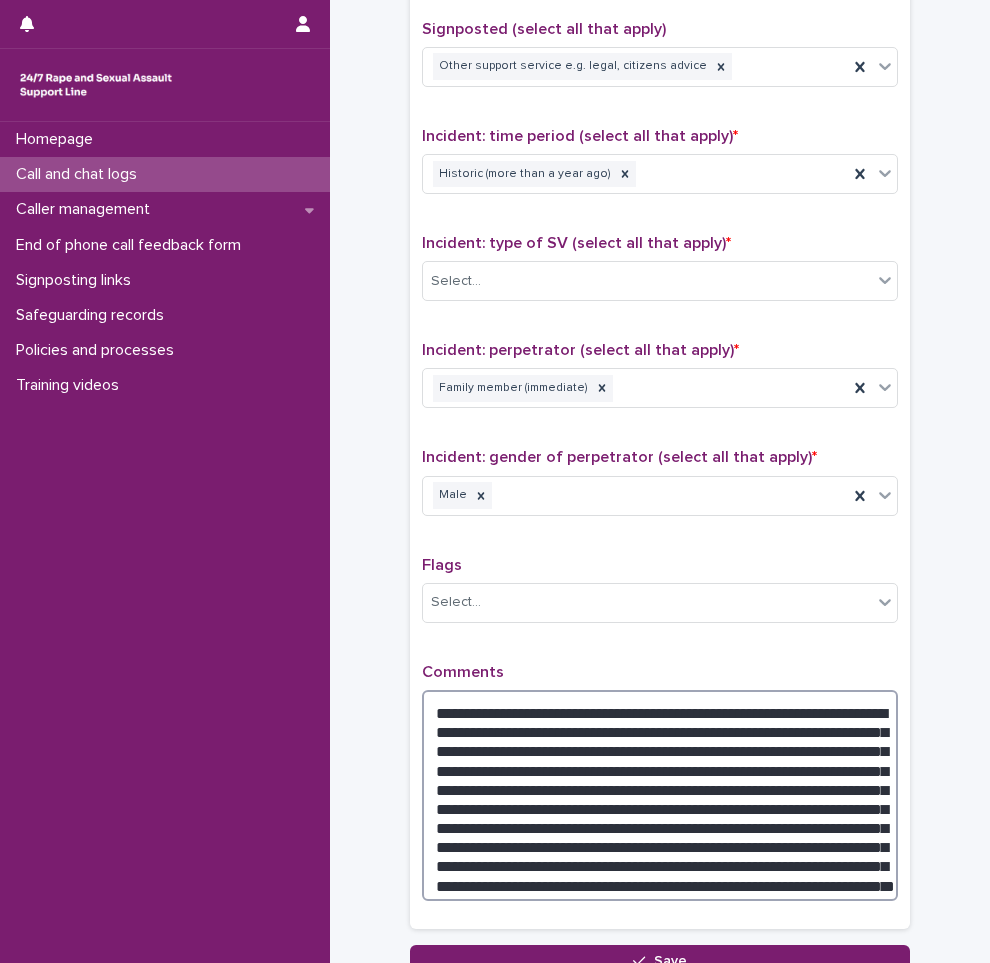 click on "**********" at bounding box center [660, 795] 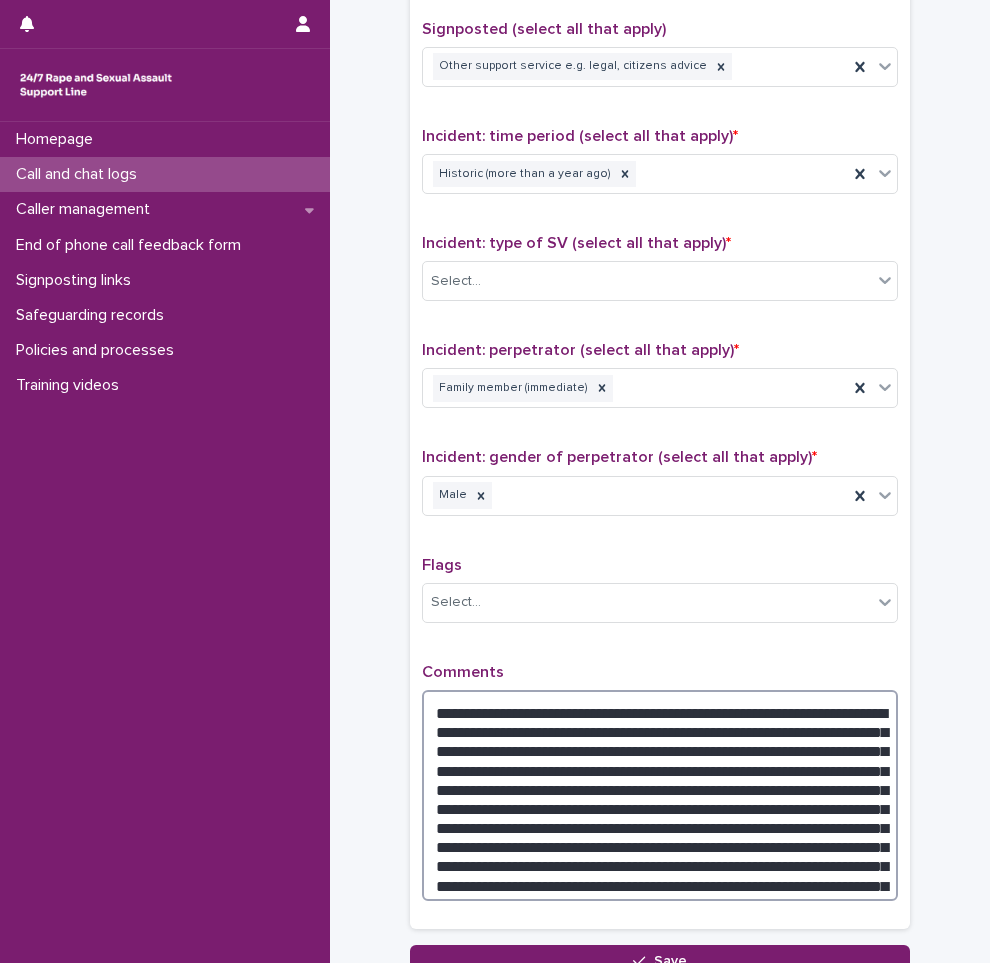 drag, startPoint x: 504, startPoint y: 814, endPoint x: 660, endPoint y: 897, distance: 176.70596 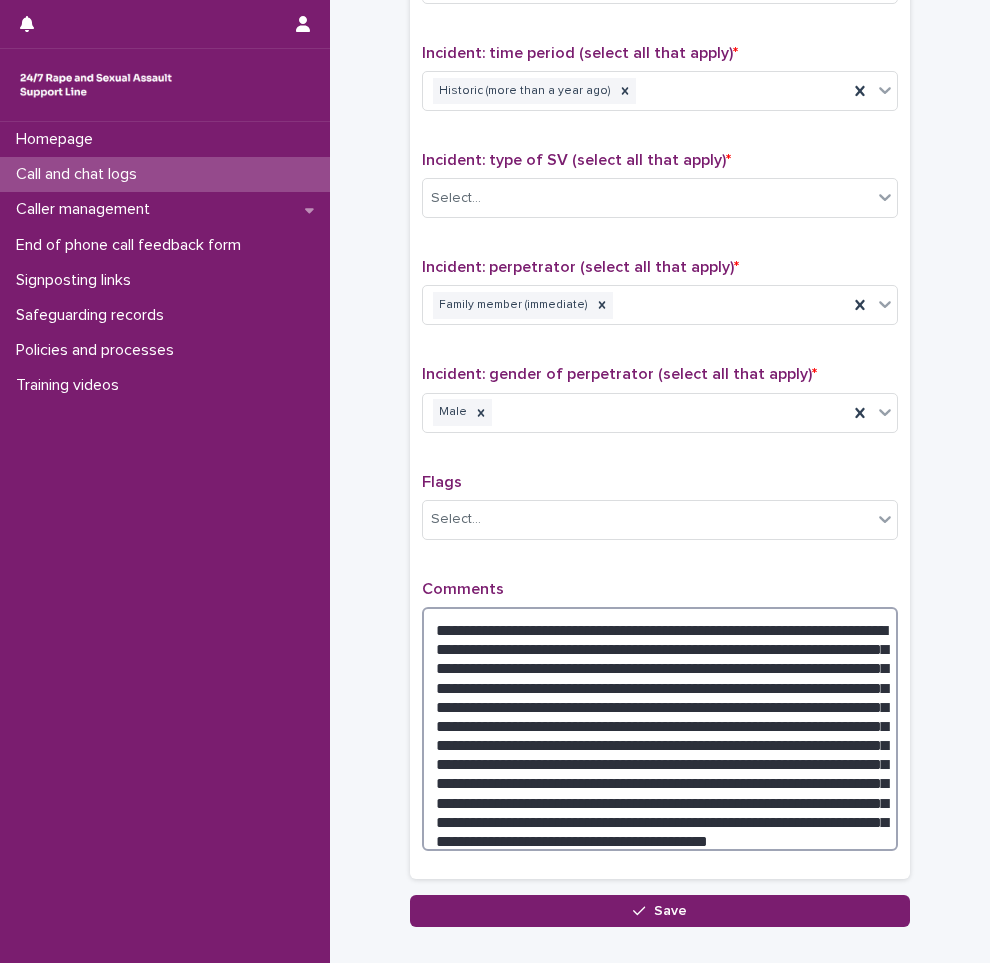 scroll, scrollTop: 1451, scrollLeft: 0, axis: vertical 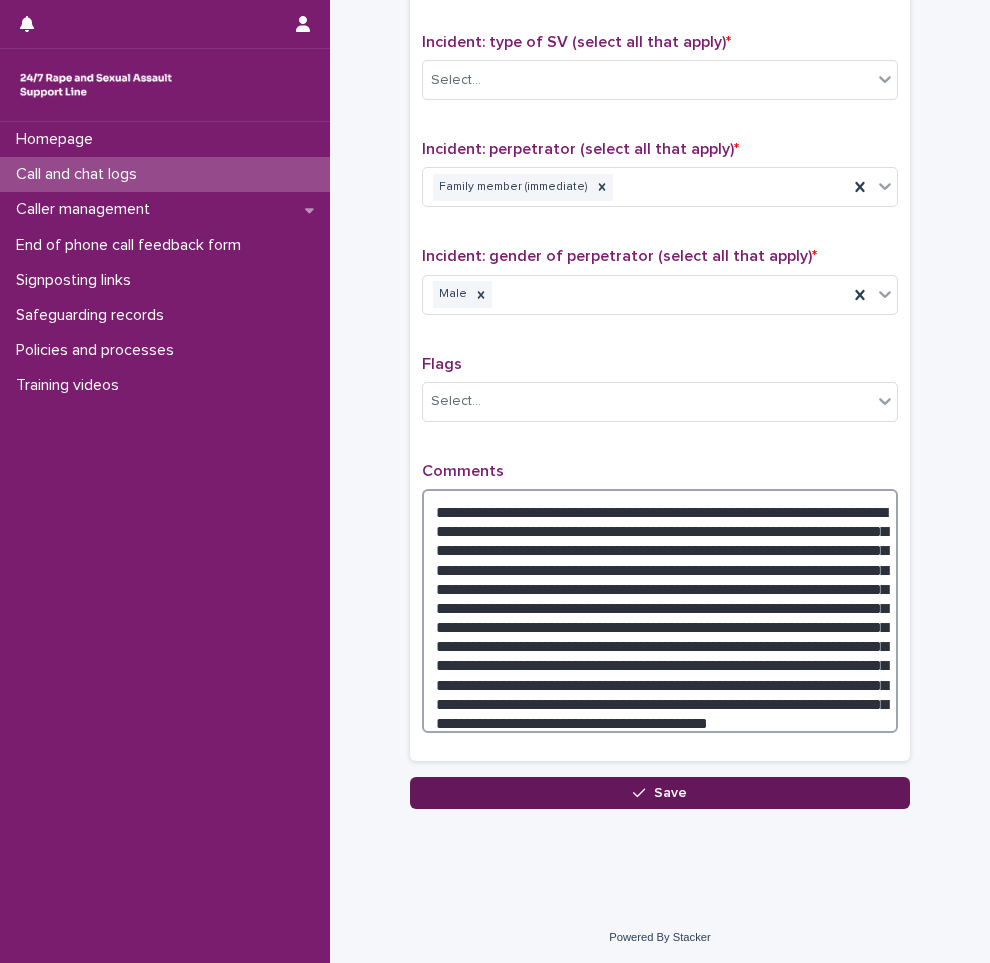 type on "**********" 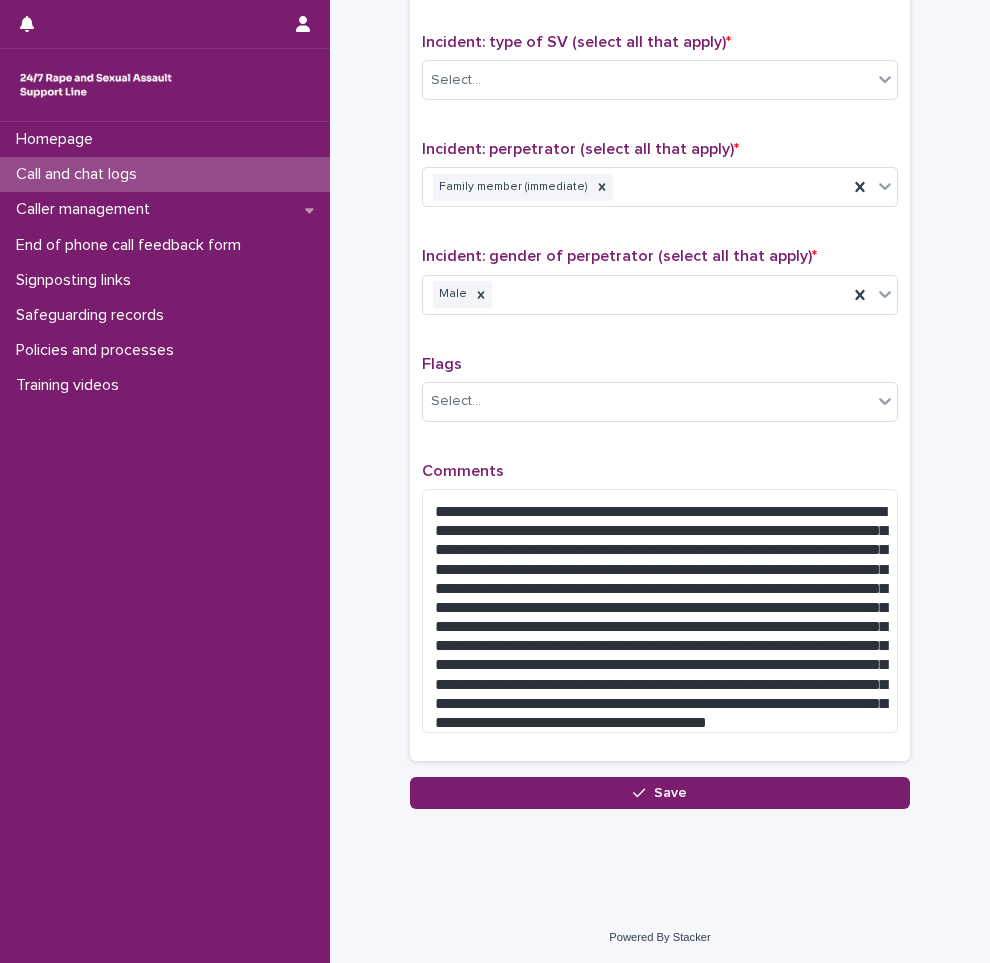 click on "Save" at bounding box center [660, 793] 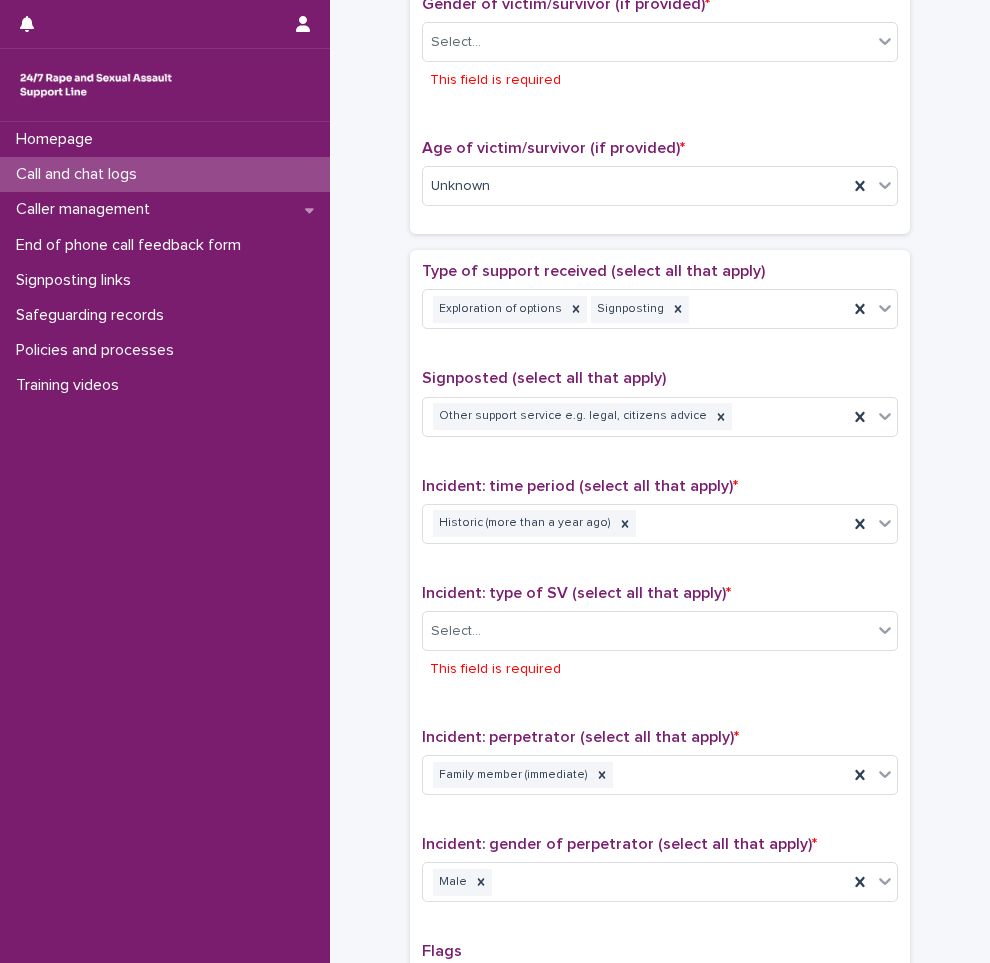 scroll, scrollTop: 944, scrollLeft: 0, axis: vertical 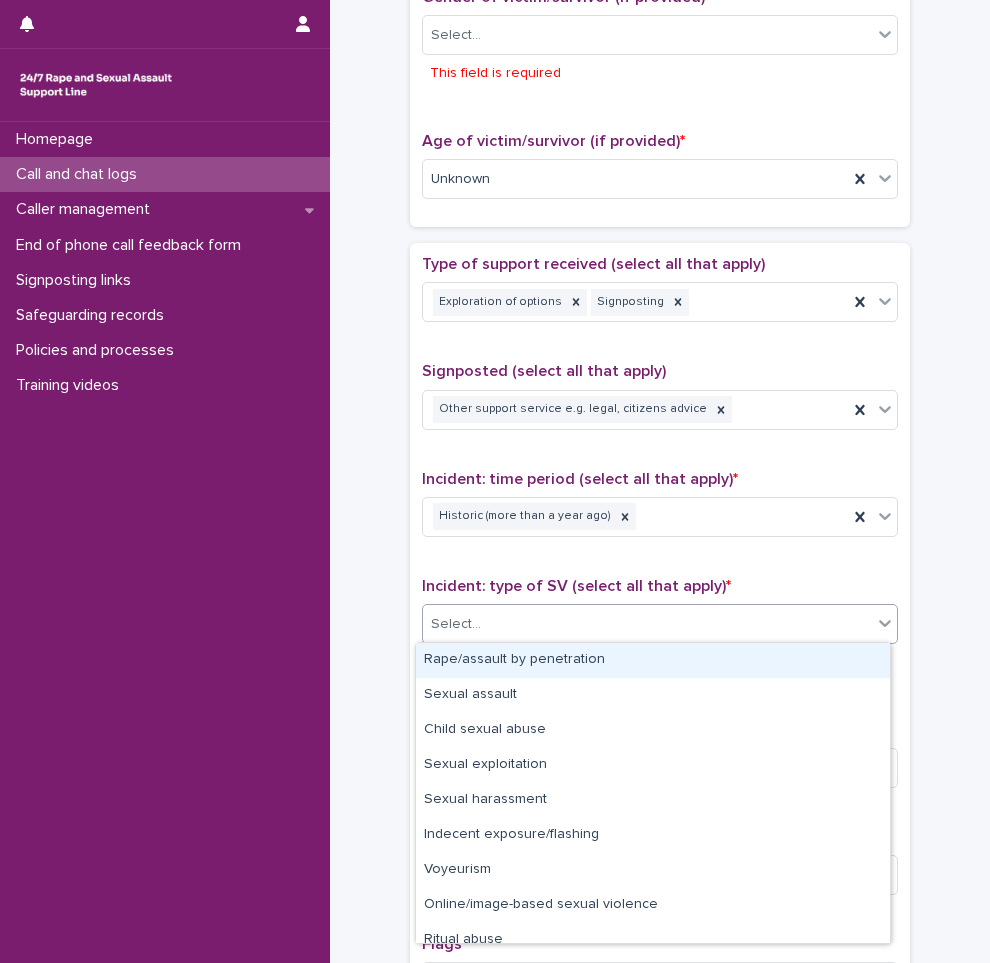 click on "Select..." at bounding box center [647, 624] 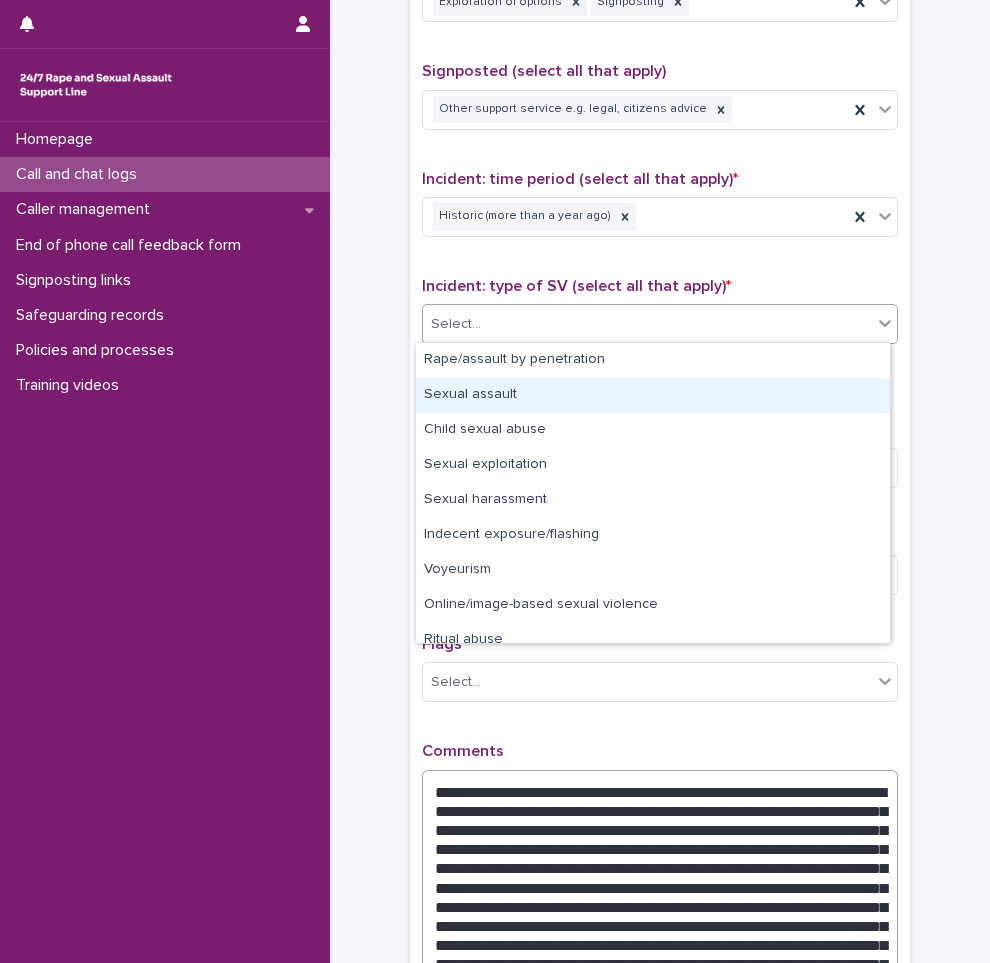 scroll, scrollTop: 1344, scrollLeft: 0, axis: vertical 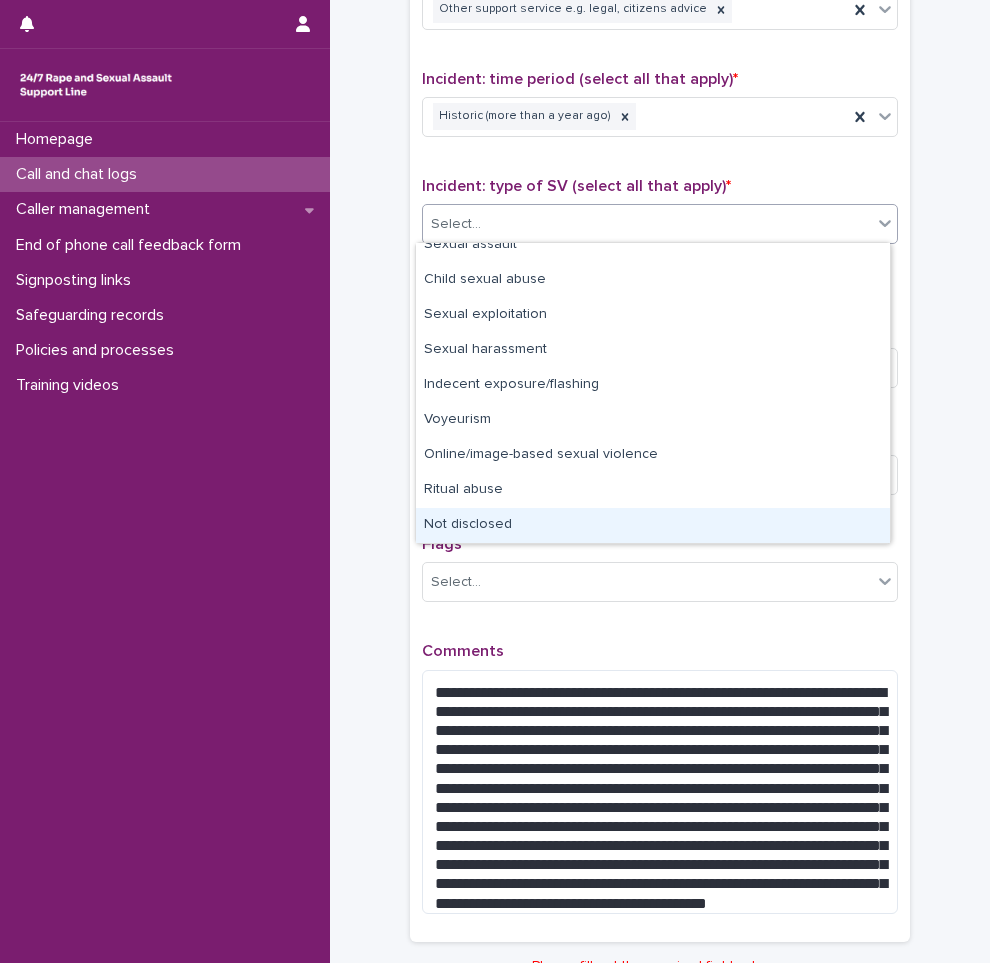 drag, startPoint x: 572, startPoint y: 471, endPoint x: 483, endPoint y: 530, distance: 106.78015 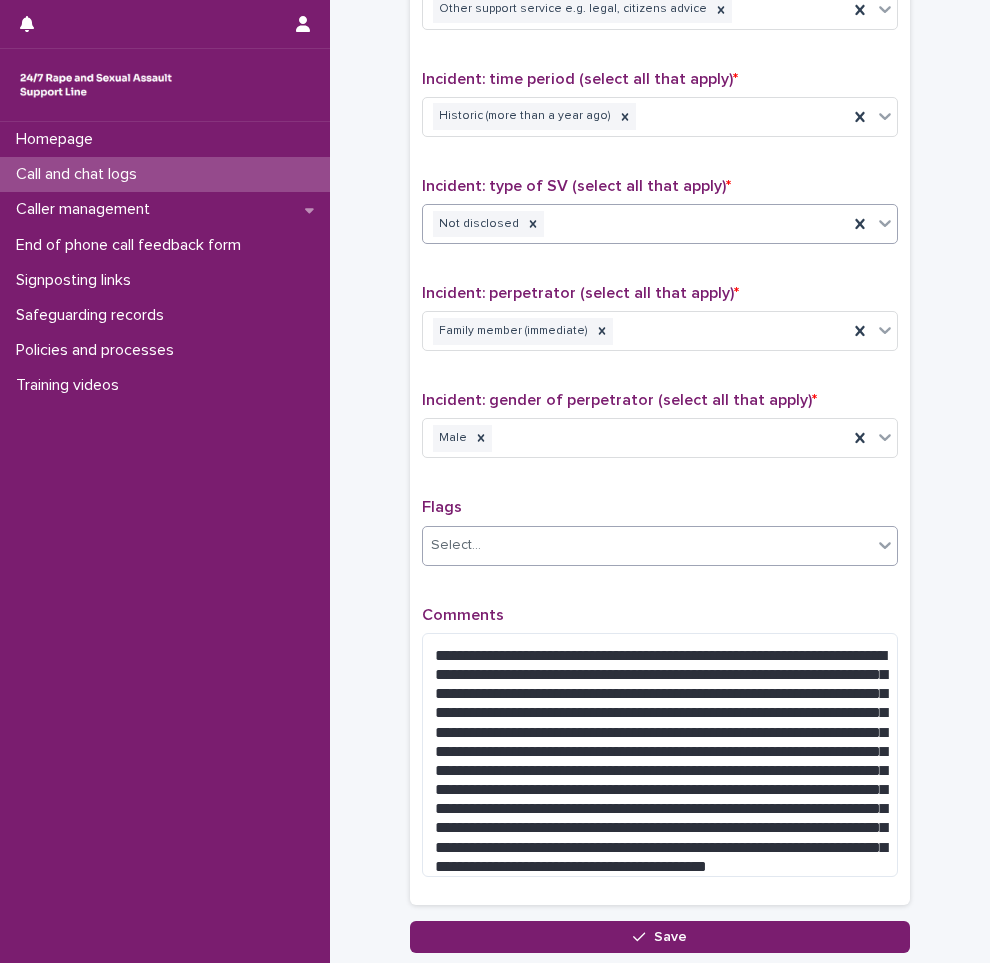 scroll, scrollTop: 1488, scrollLeft: 0, axis: vertical 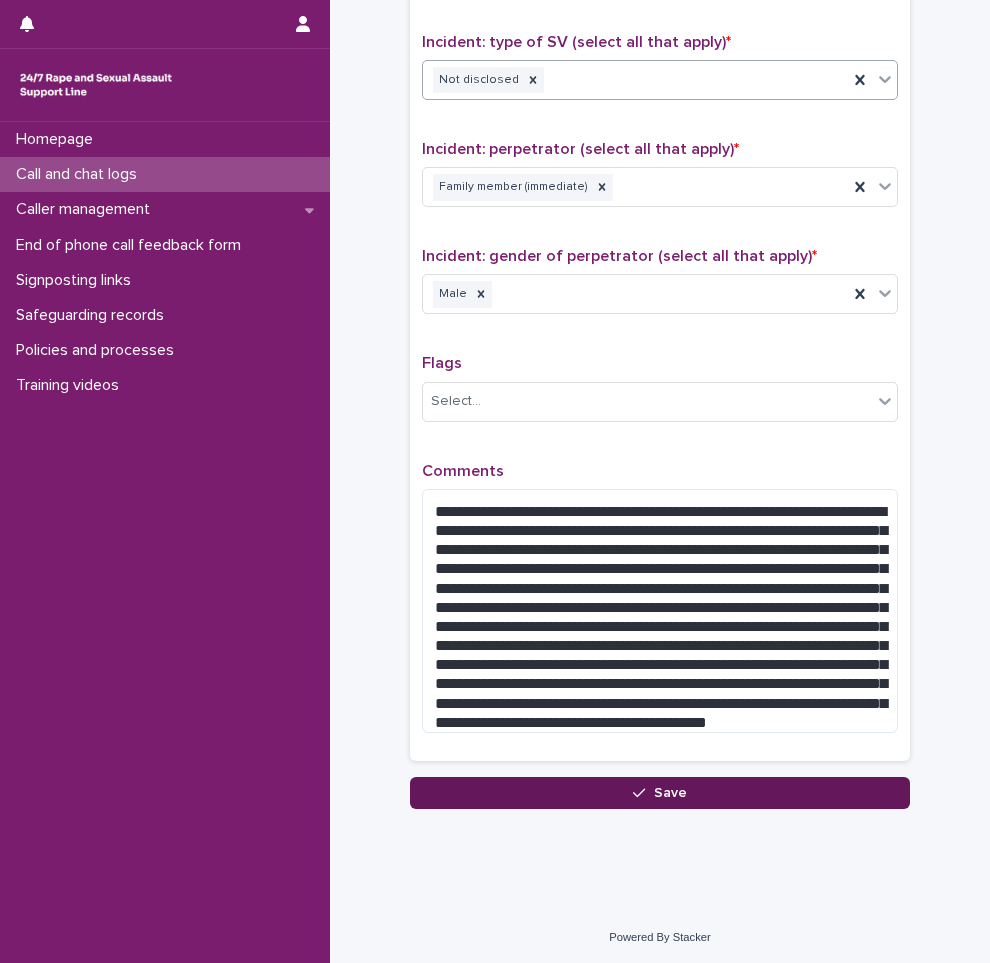 click on "Save" at bounding box center (660, 793) 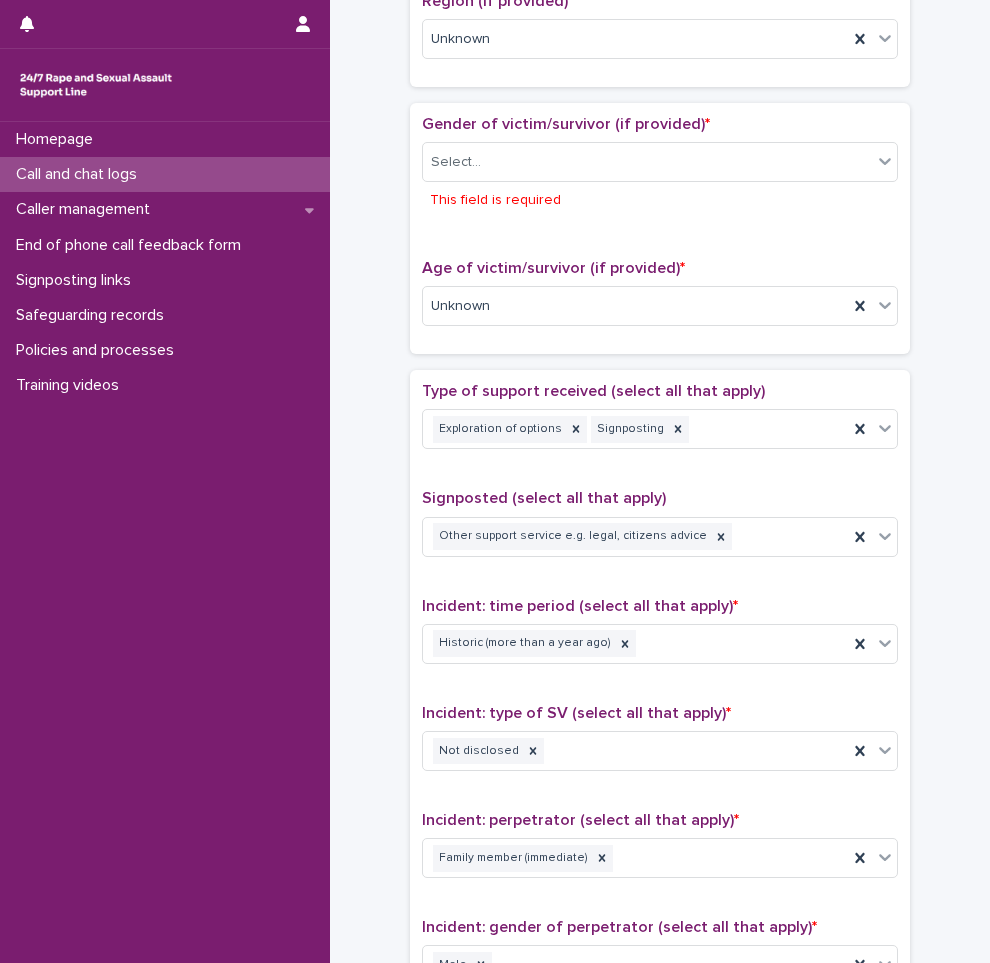 scroll, scrollTop: 544, scrollLeft: 0, axis: vertical 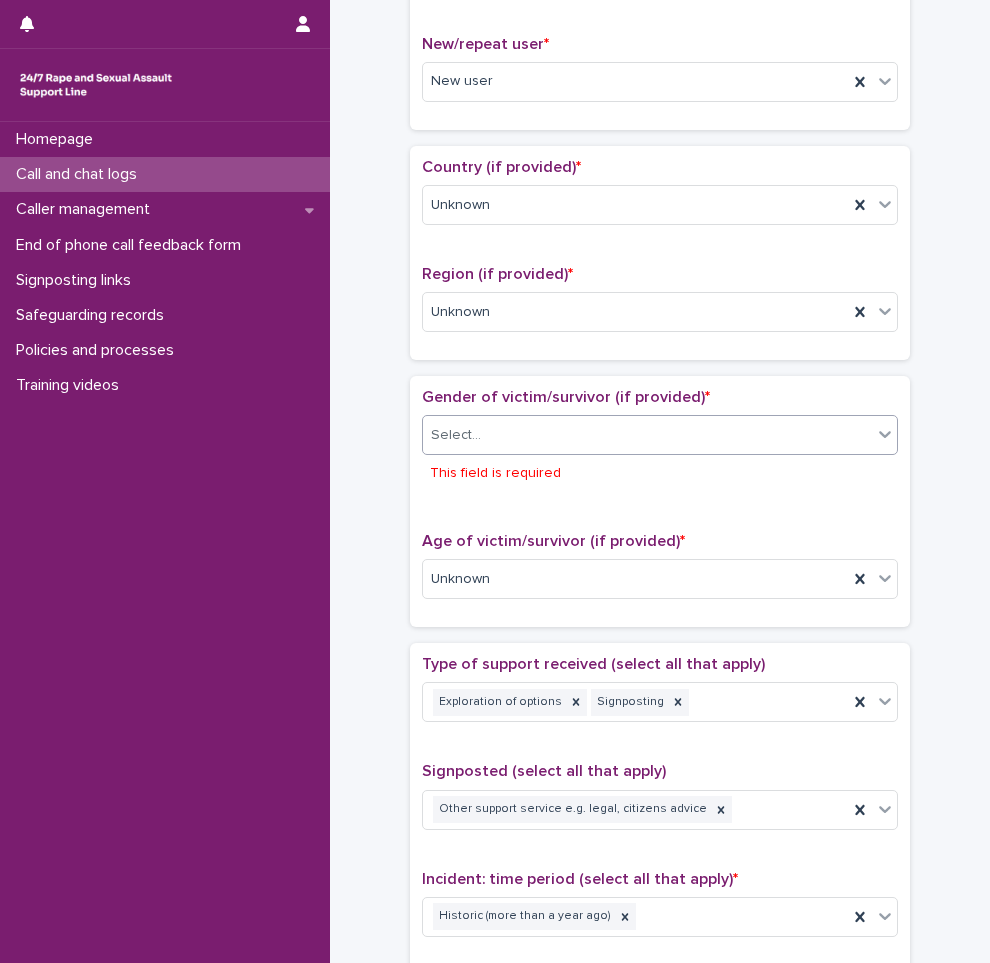 click on "Select..." at bounding box center [647, 435] 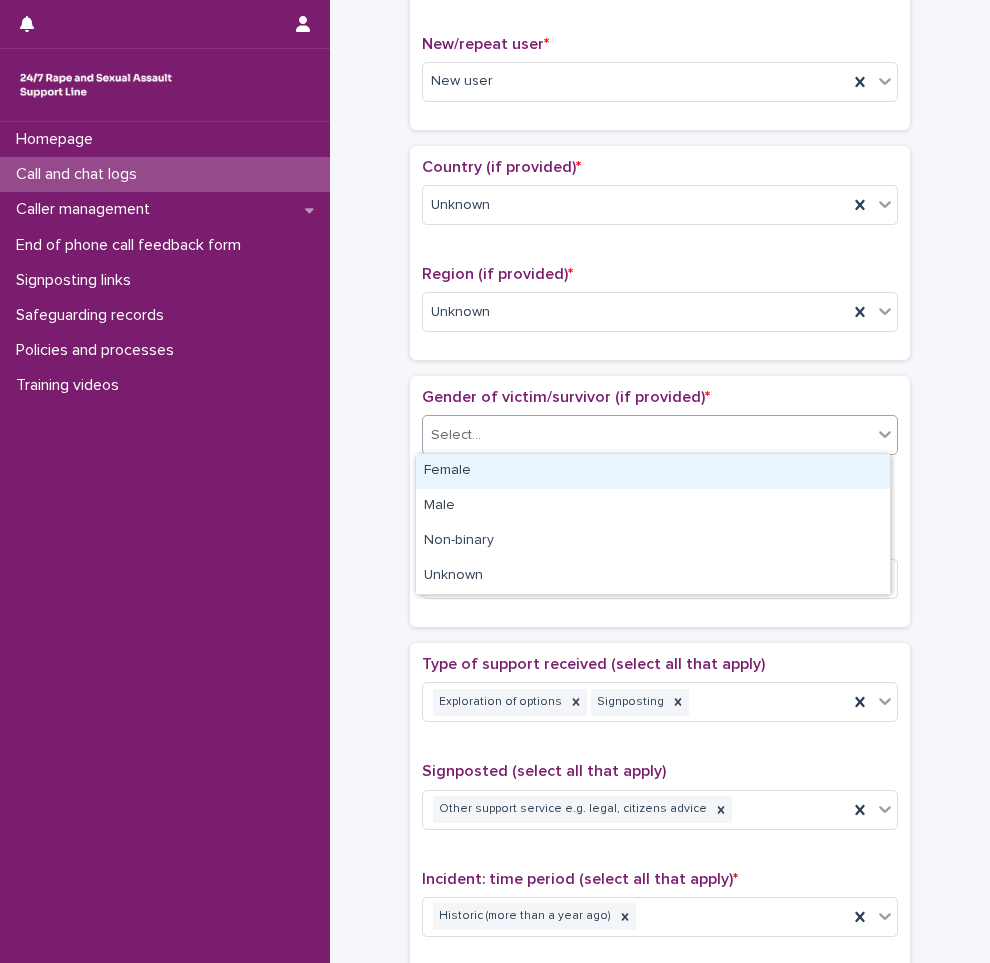 click on "Female" at bounding box center (653, 471) 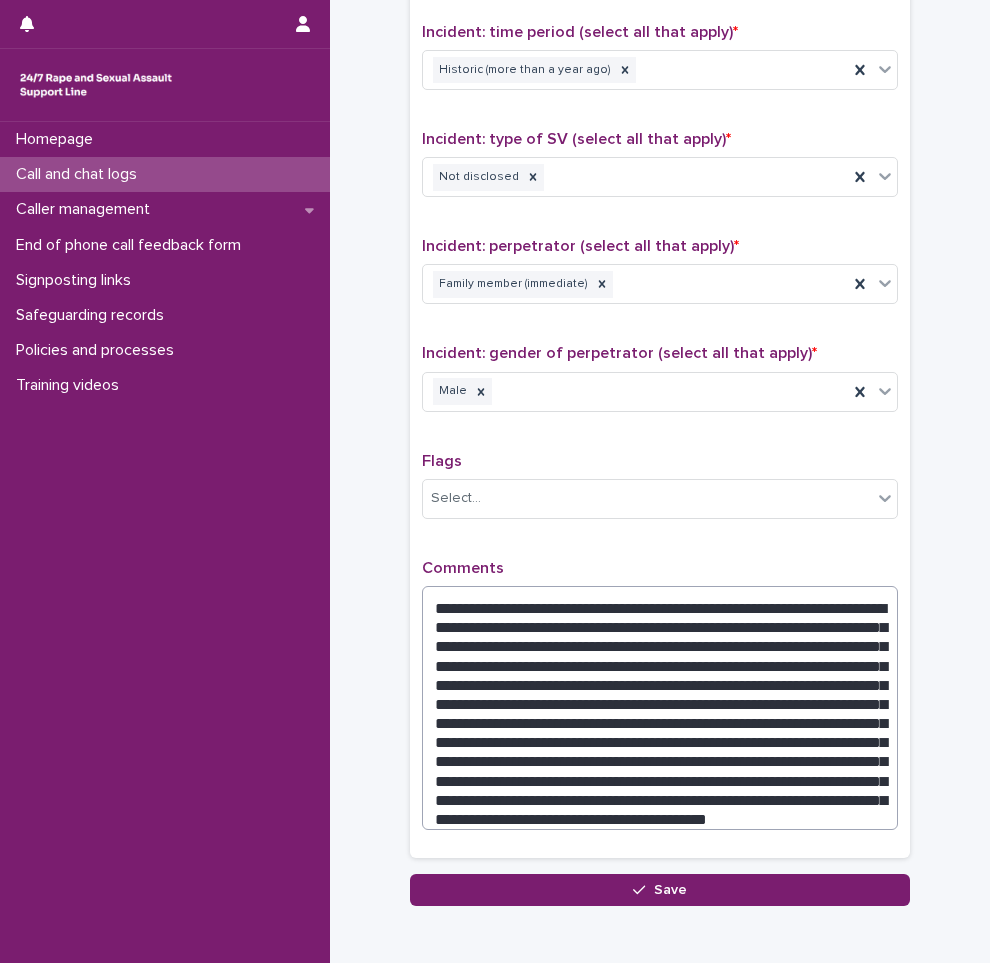 scroll, scrollTop: 1451, scrollLeft: 0, axis: vertical 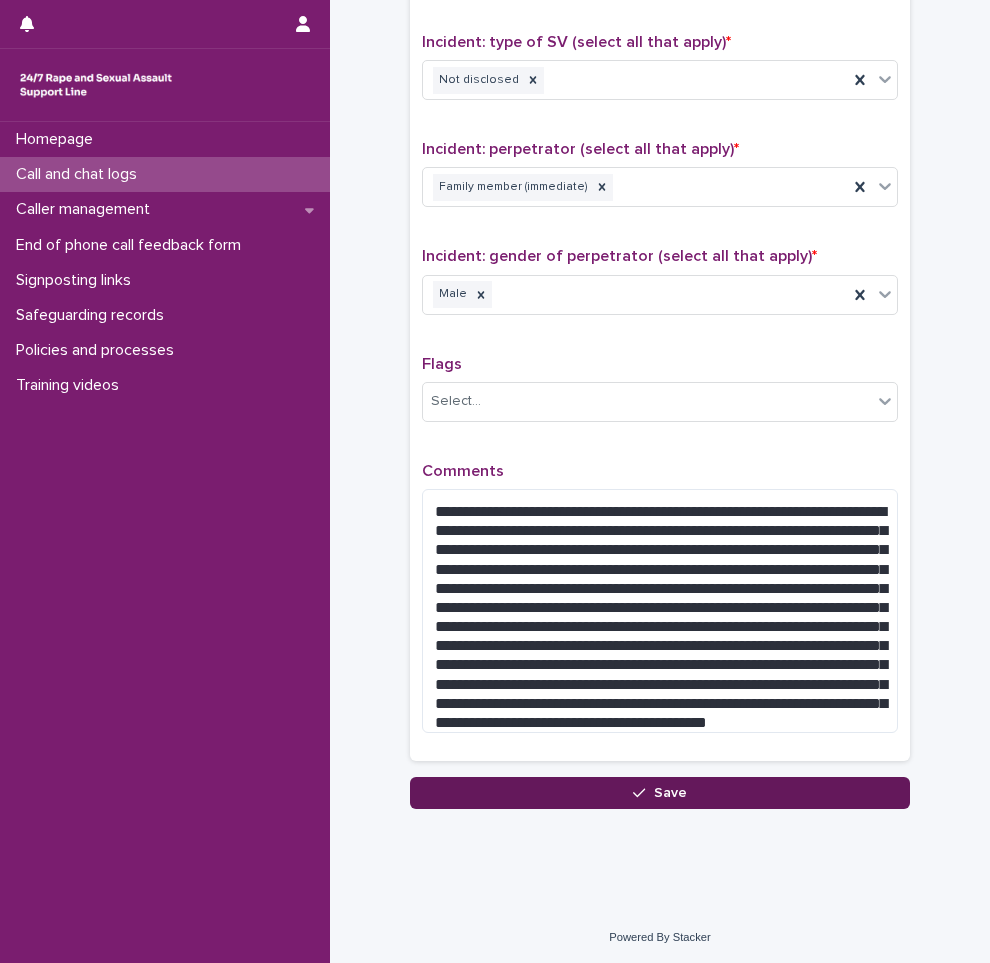 click on "Save" at bounding box center [660, 793] 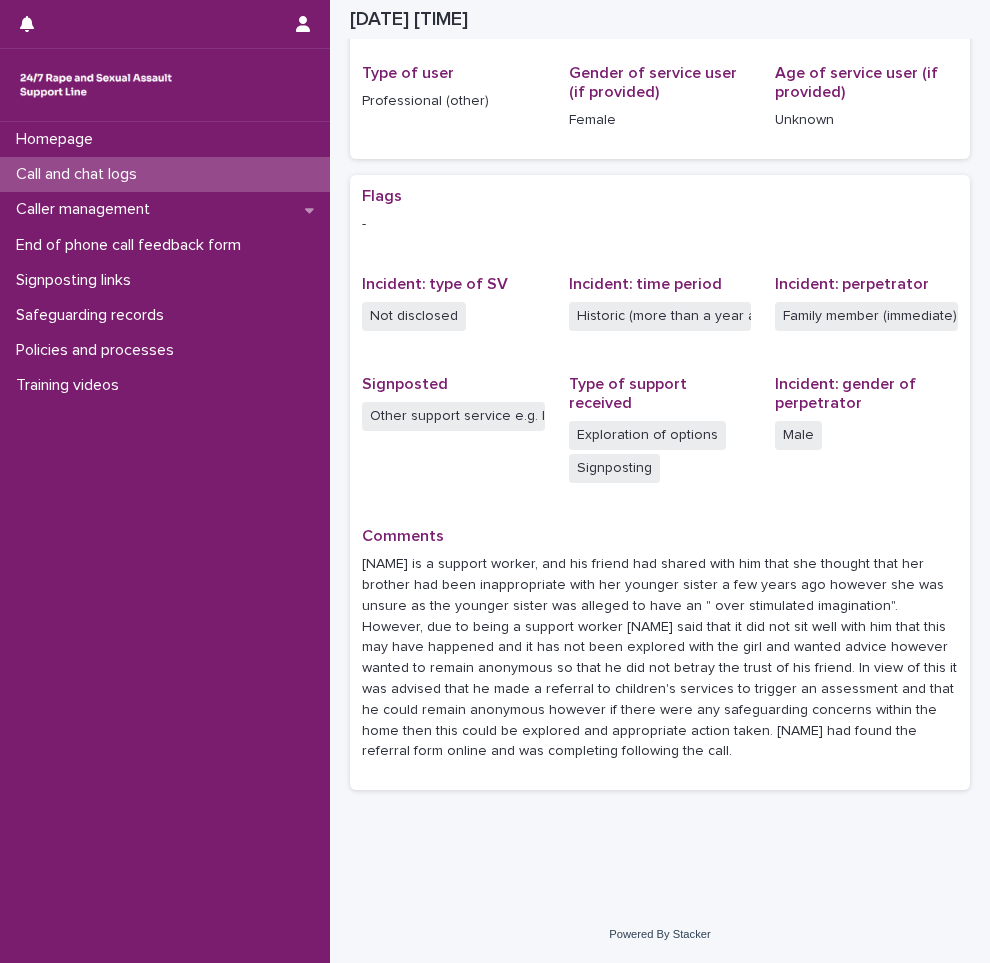 scroll, scrollTop: 279, scrollLeft: 0, axis: vertical 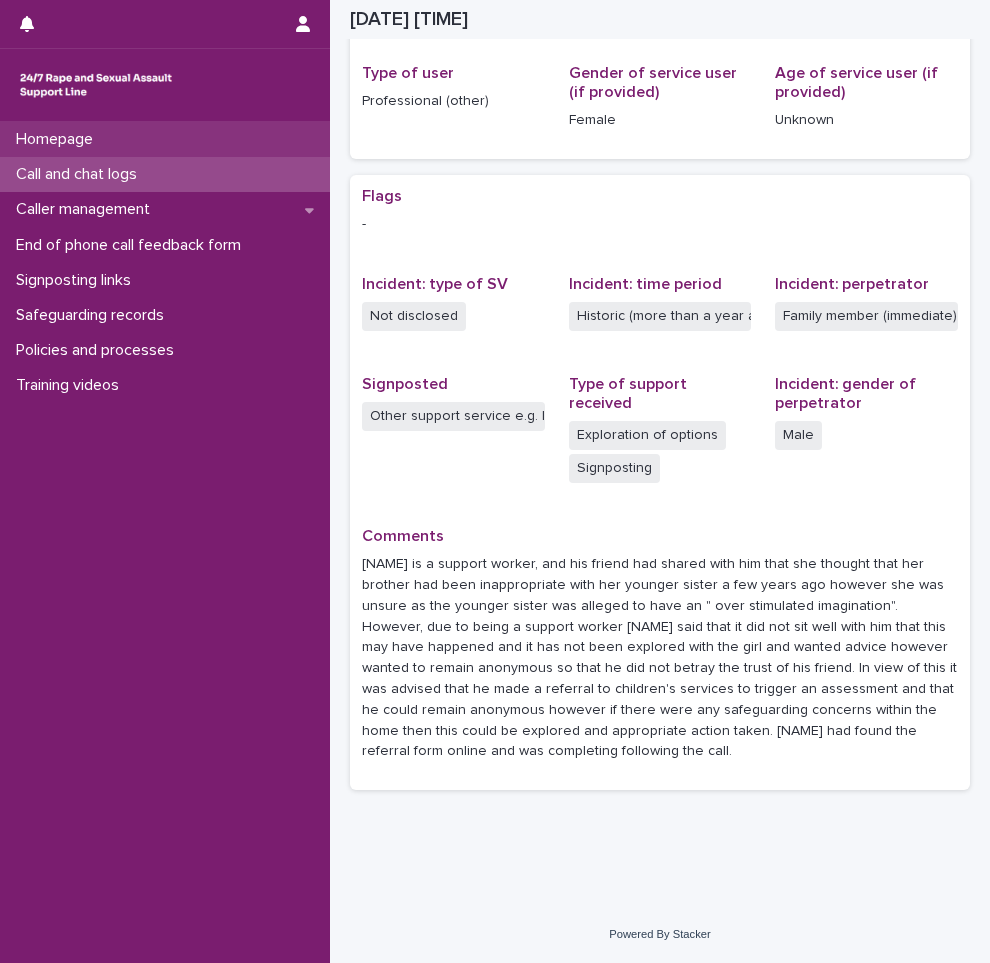 click on "Homepage" at bounding box center (165, 139) 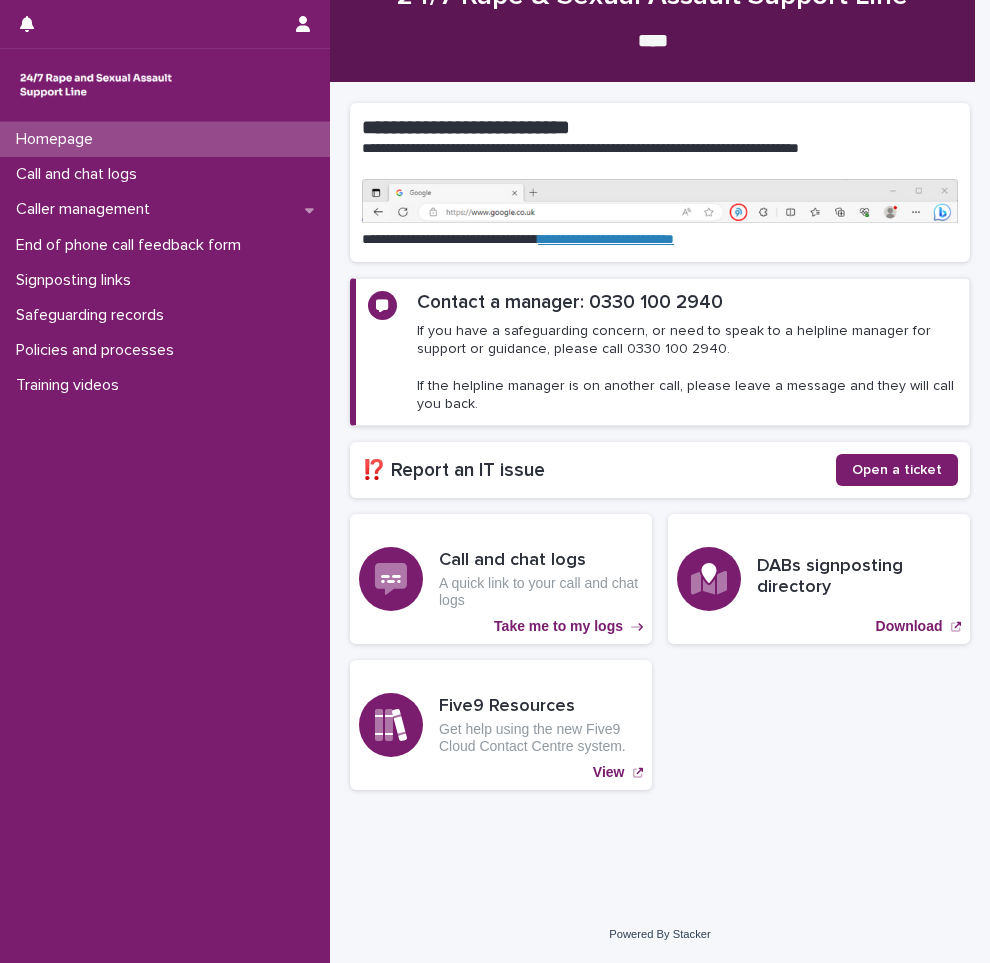 scroll, scrollTop: 0, scrollLeft: 0, axis: both 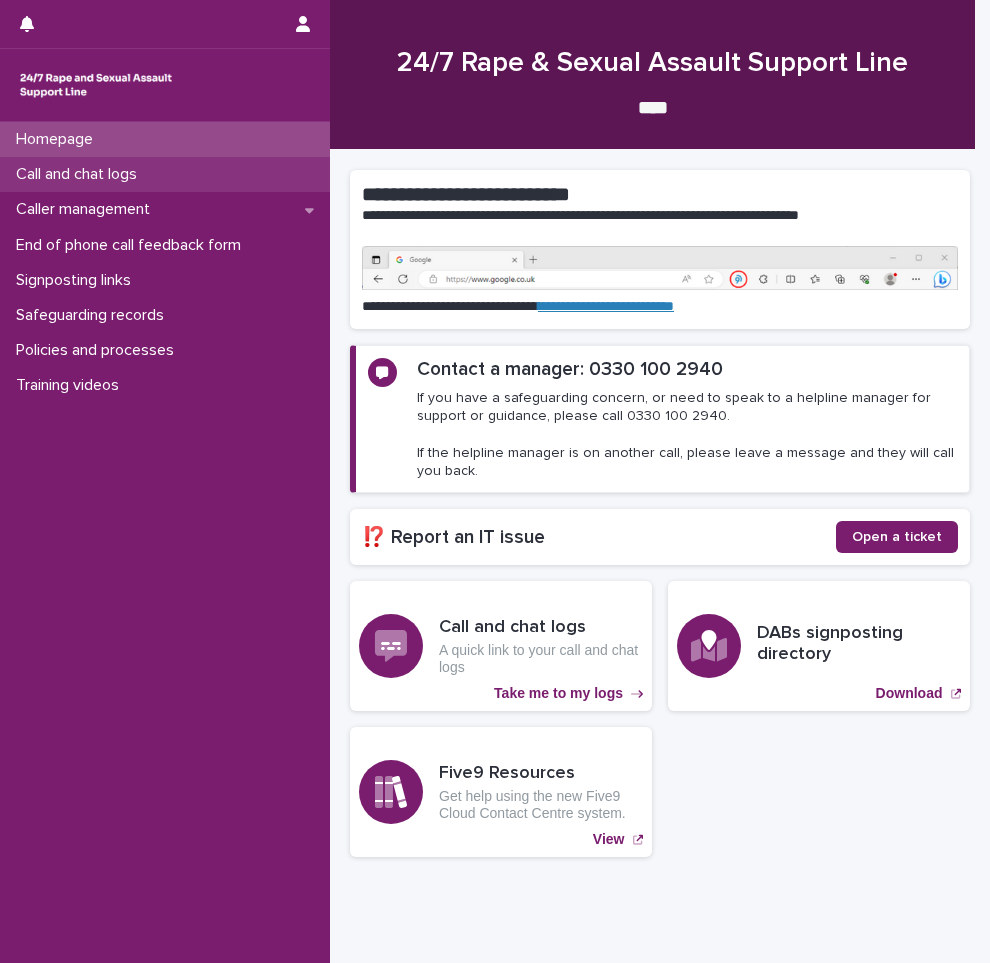 click on "Call and chat logs" at bounding box center (165, 174) 